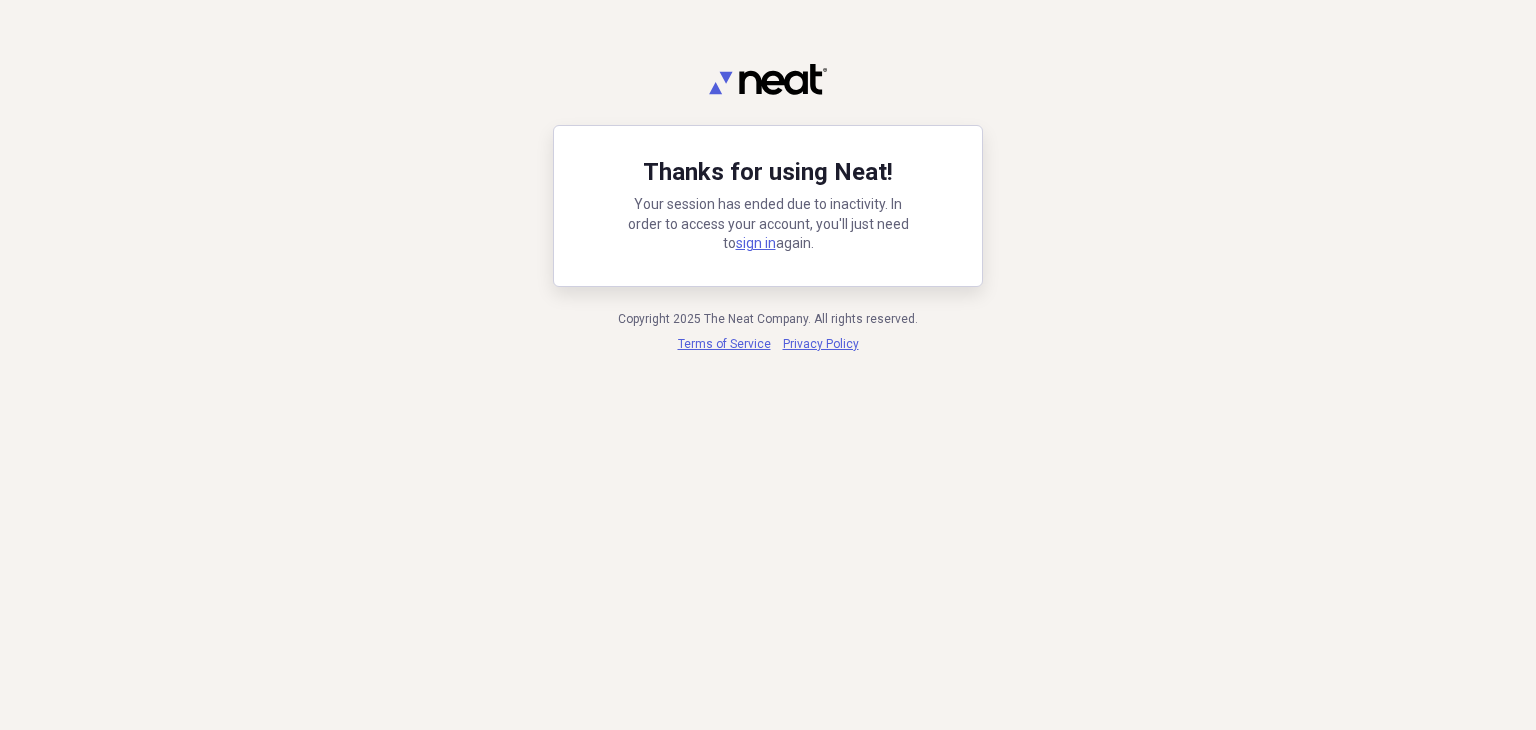 scroll, scrollTop: 0, scrollLeft: 0, axis: both 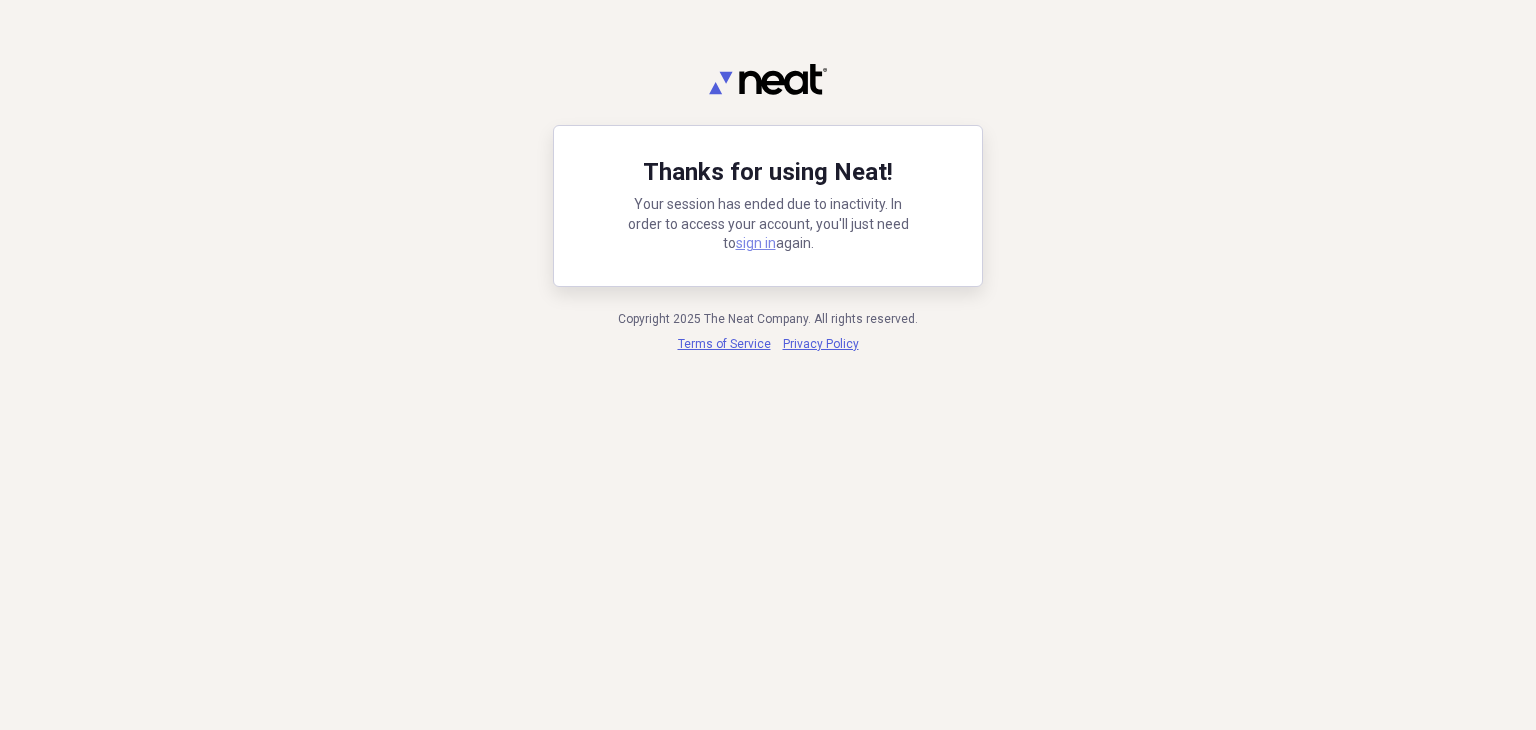 click on "sign in" at bounding box center (756, 243) 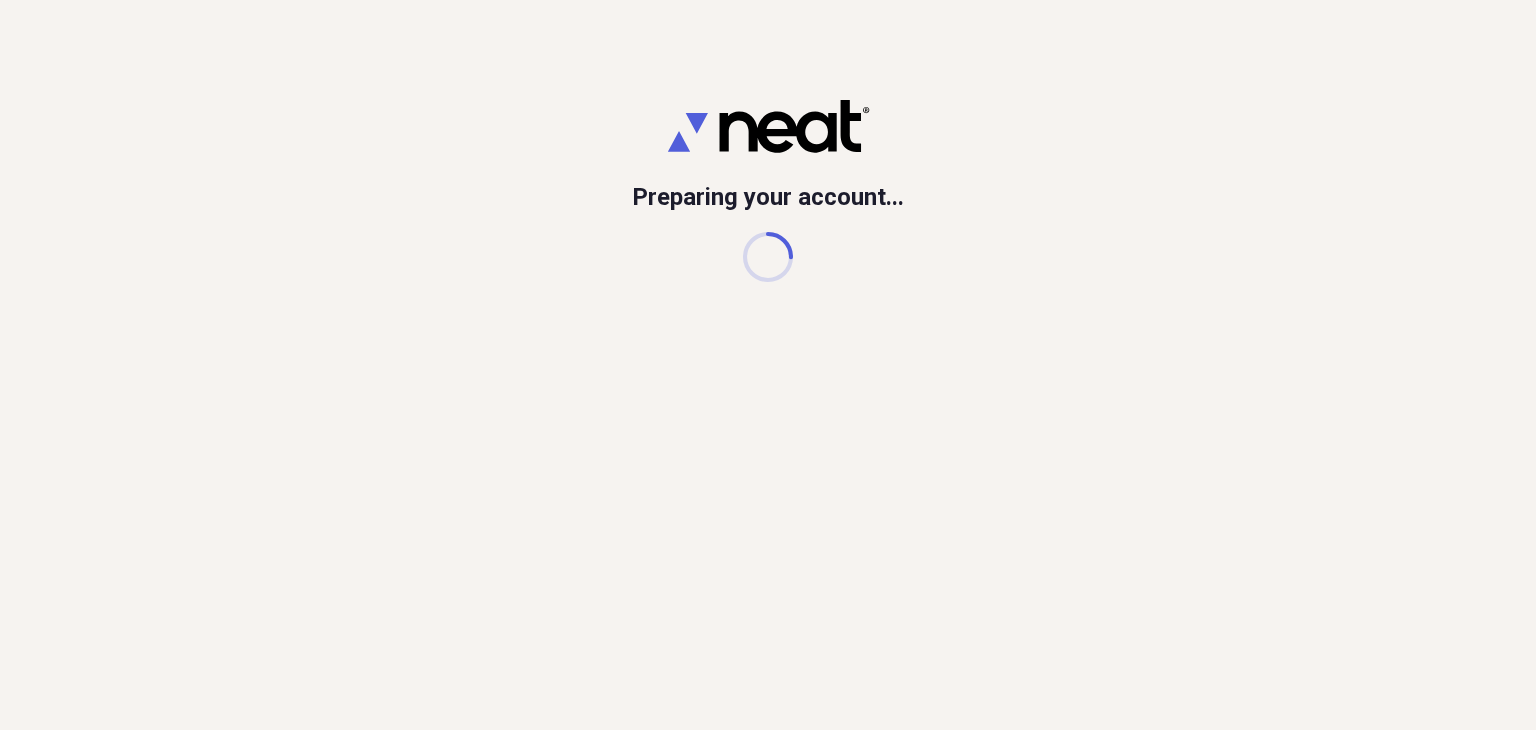 scroll, scrollTop: 0, scrollLeft: 0, axis: both 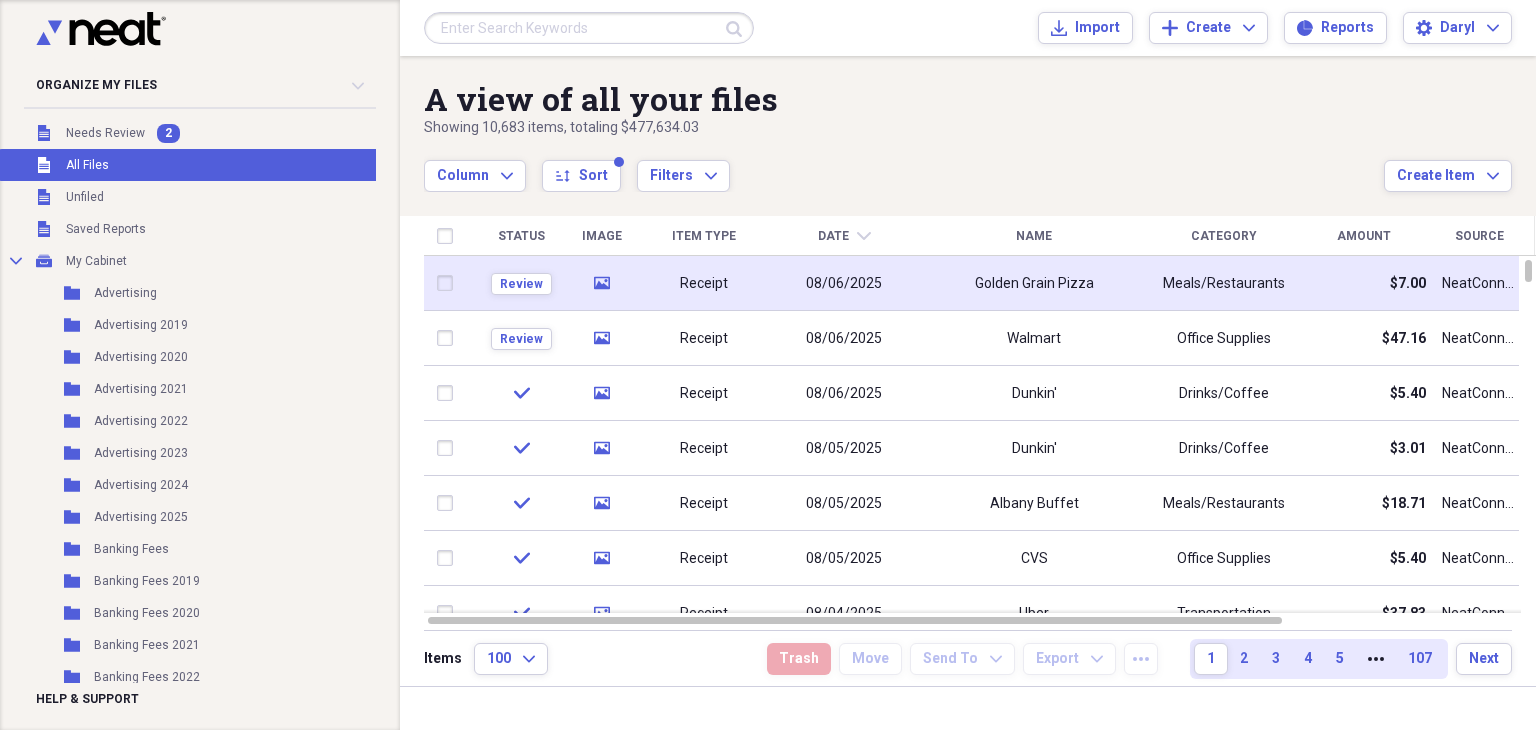 click on "08/06/2025" at bounding box center (844, 283) 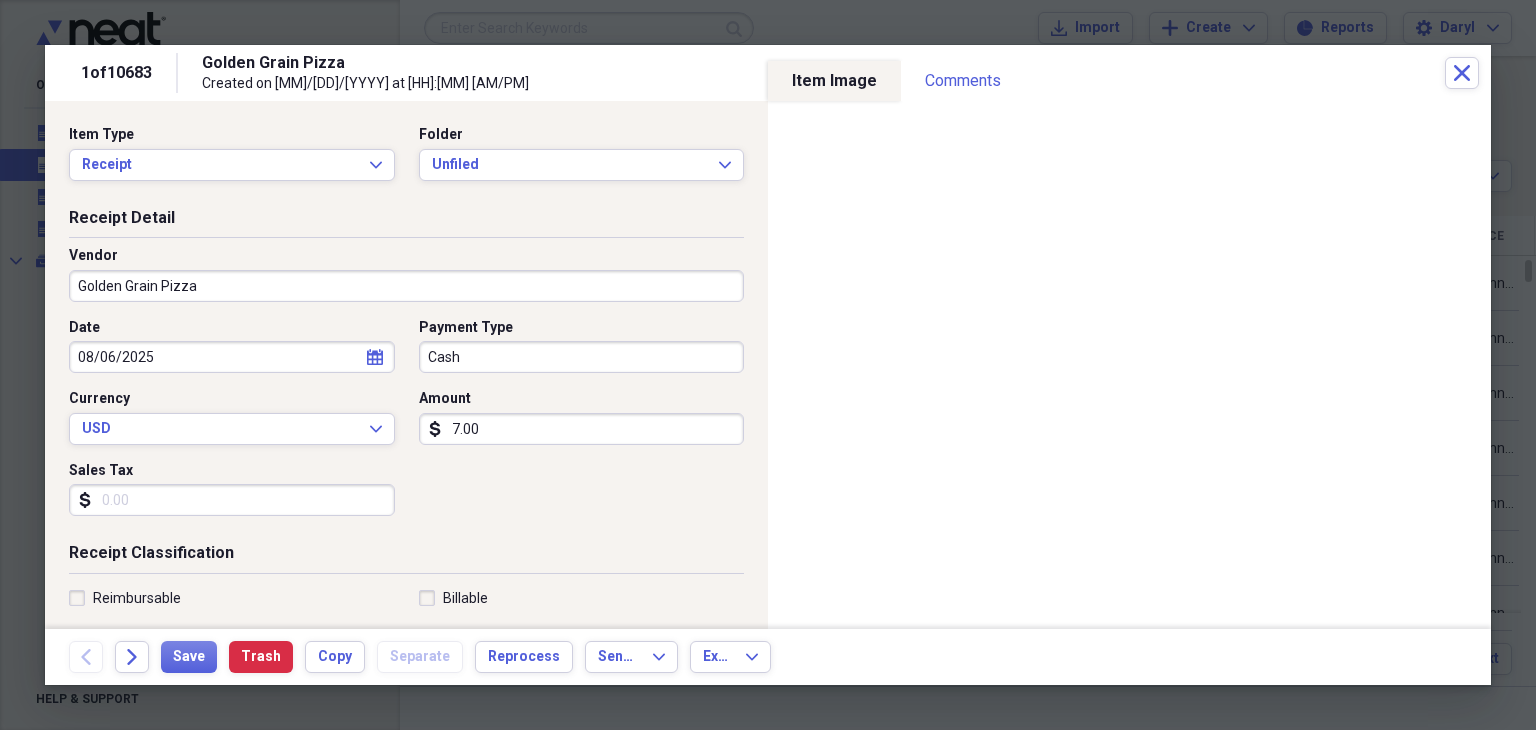 click on "Golden Grain Pizza" at bounding box center [406, 286] 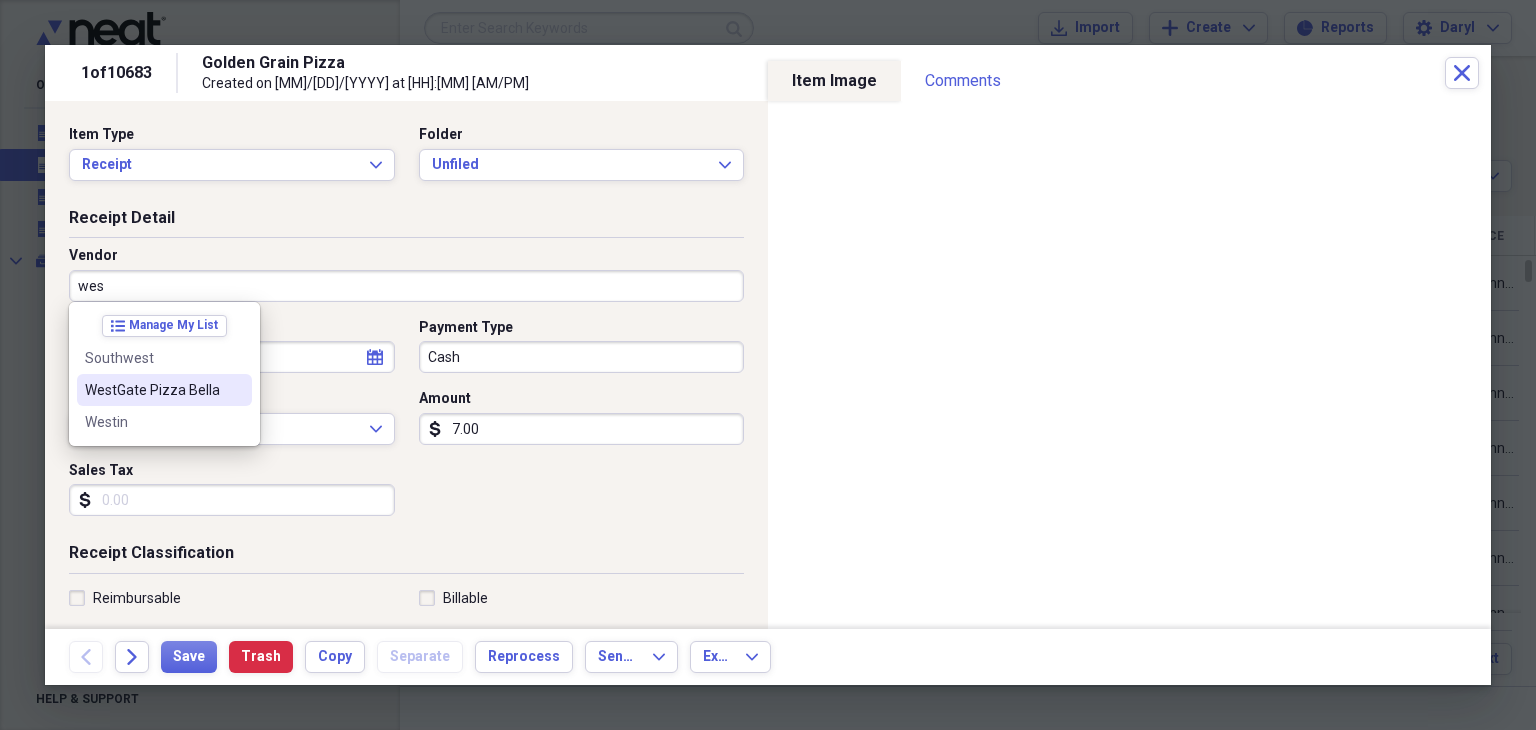 click on "WestGate Pizza Bella" at bounding box center (152, 390) 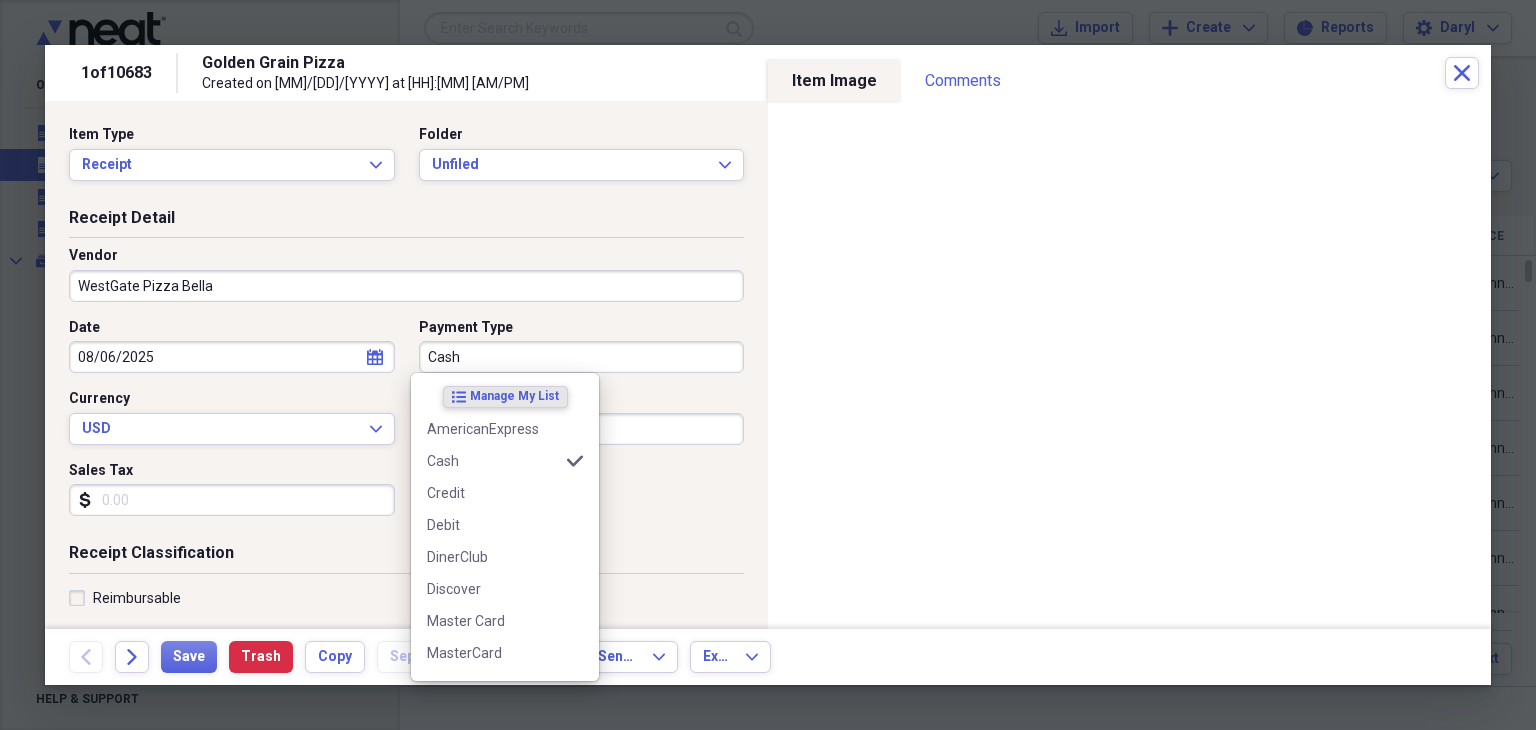drag, startPoint x: 460, startPoint y: 349, endPoint x: 473, endPoint y: 478, distance: 129.65338 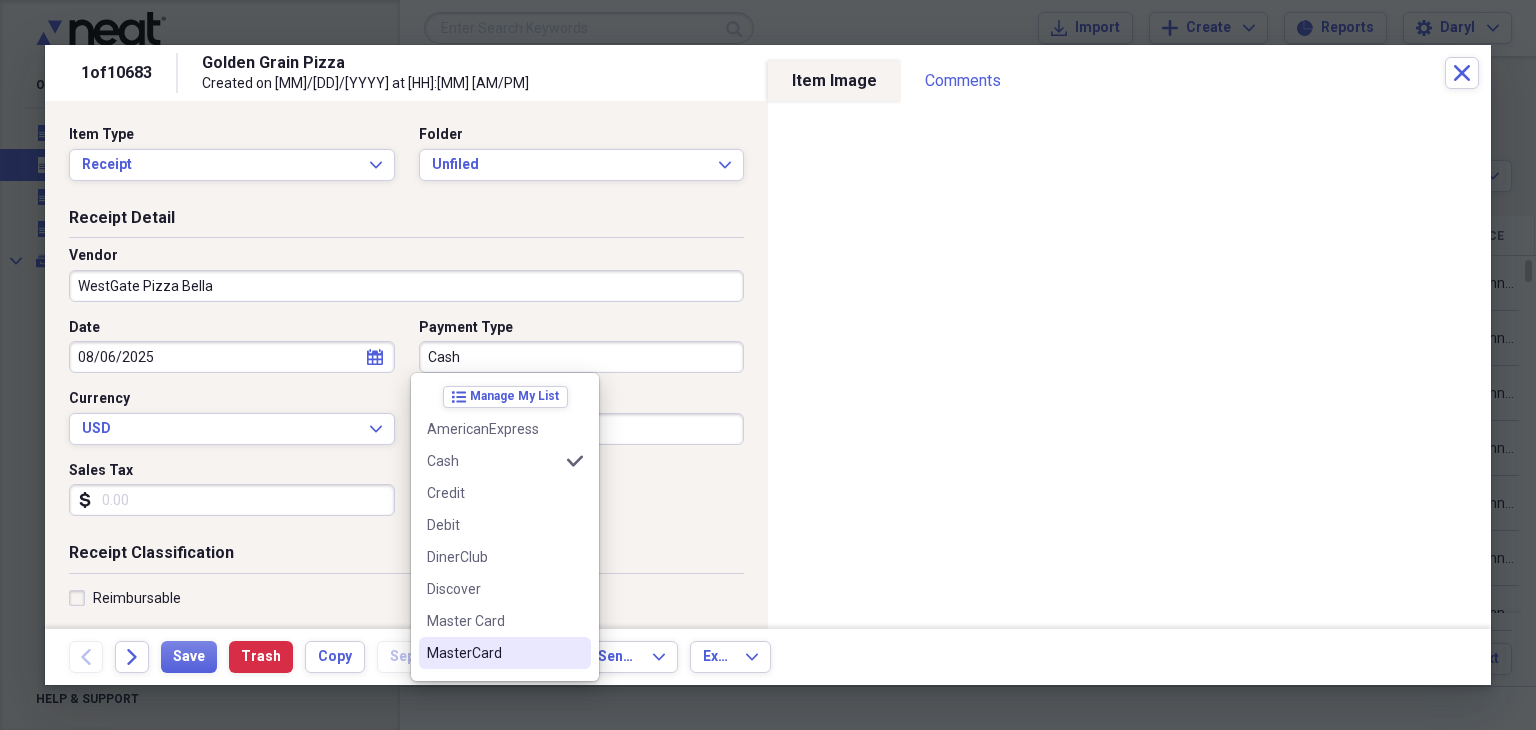 click on "MasterCard" at bounding box center (493, 653) 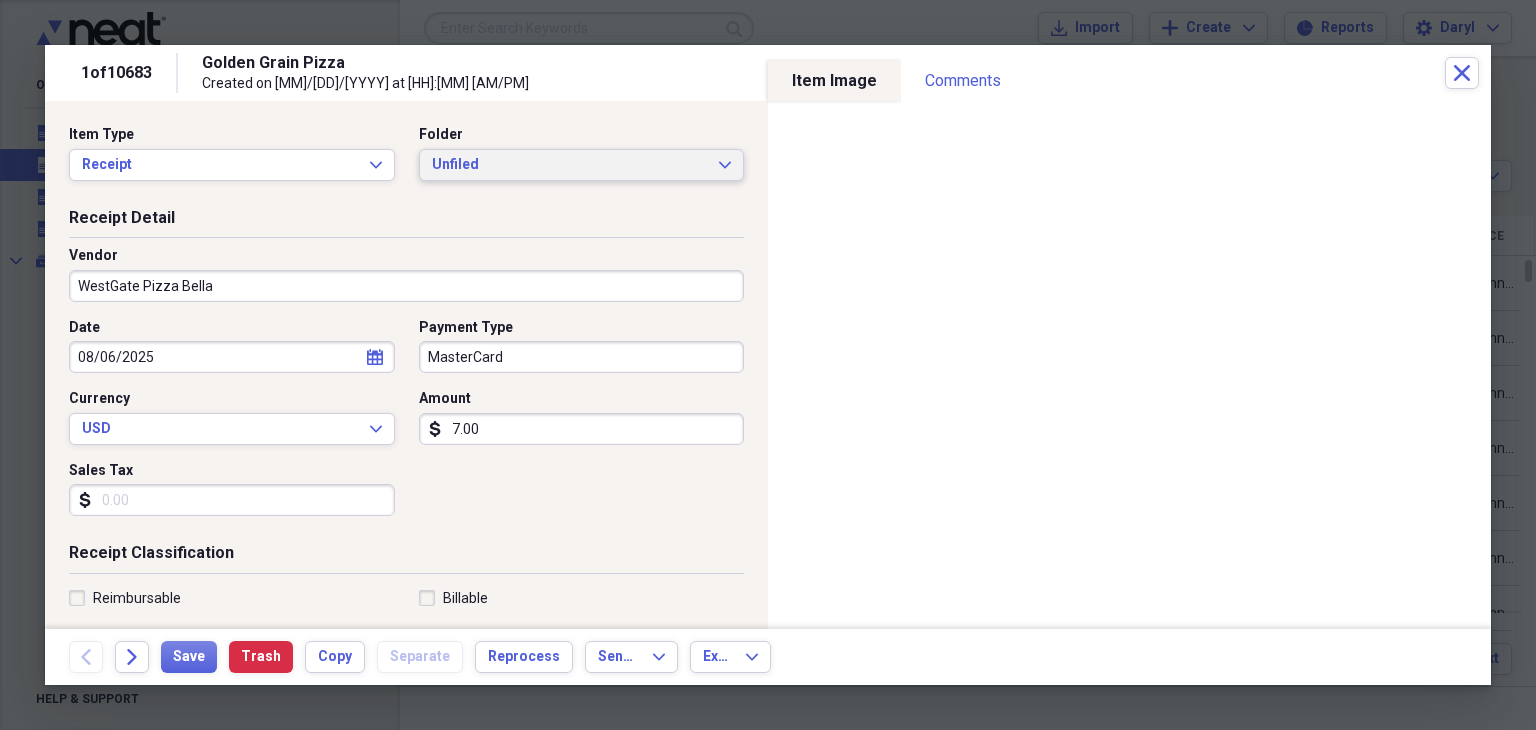 click on "Unfiled" at bounding box center (570, 165) 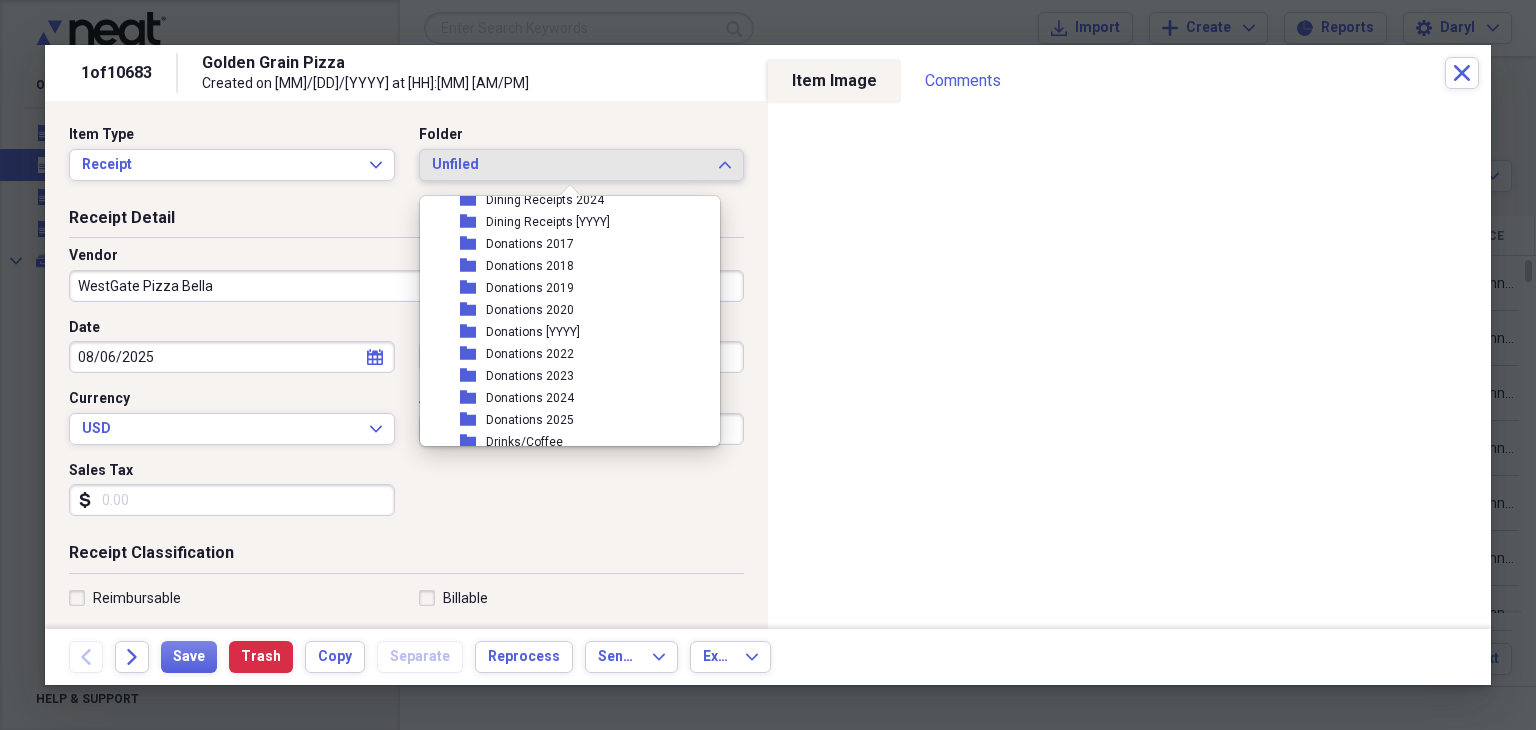 scroll, scrollTop: 1300, scrollLeft: 0, axis: vertical 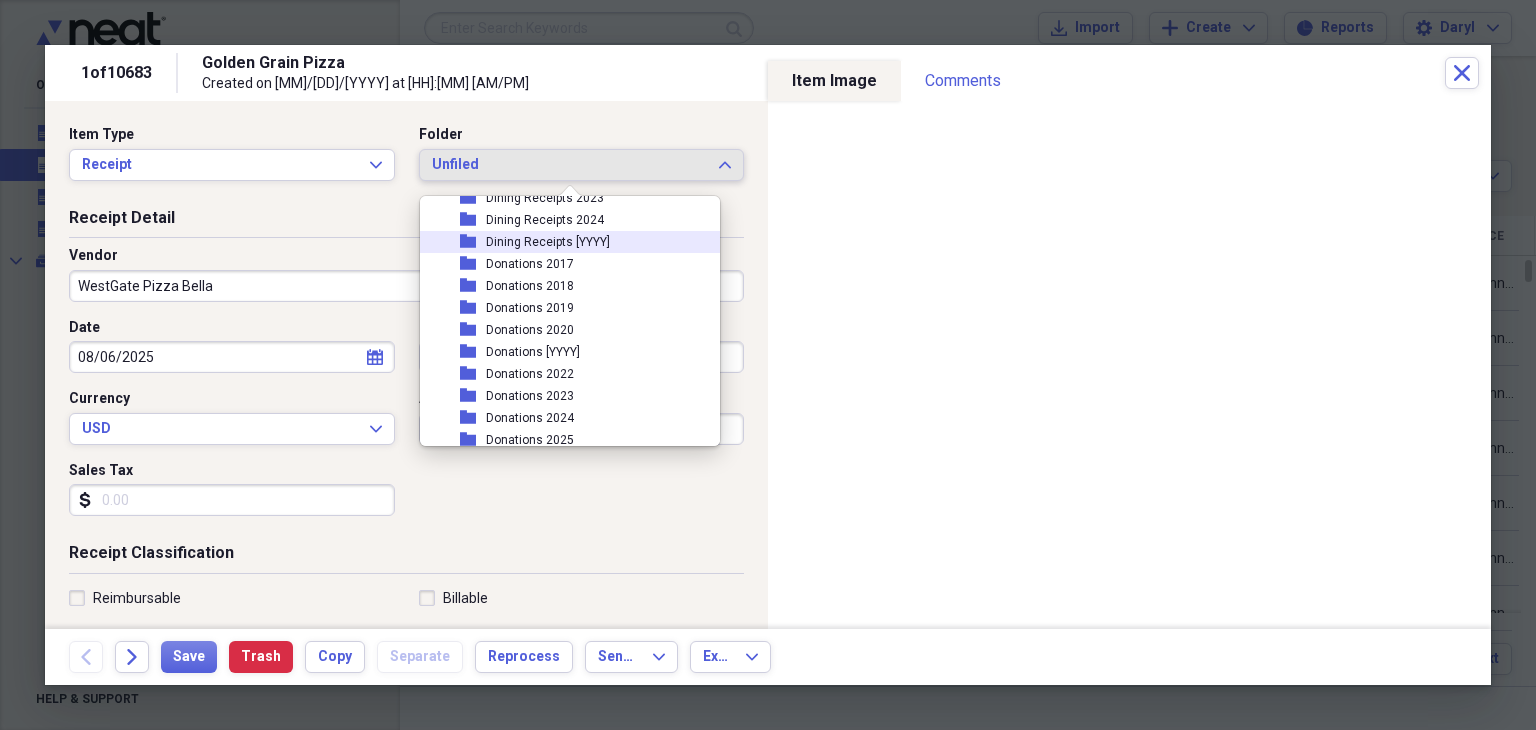 click on "folder Dining Receipts 2025" at bounding box center (562, 242) 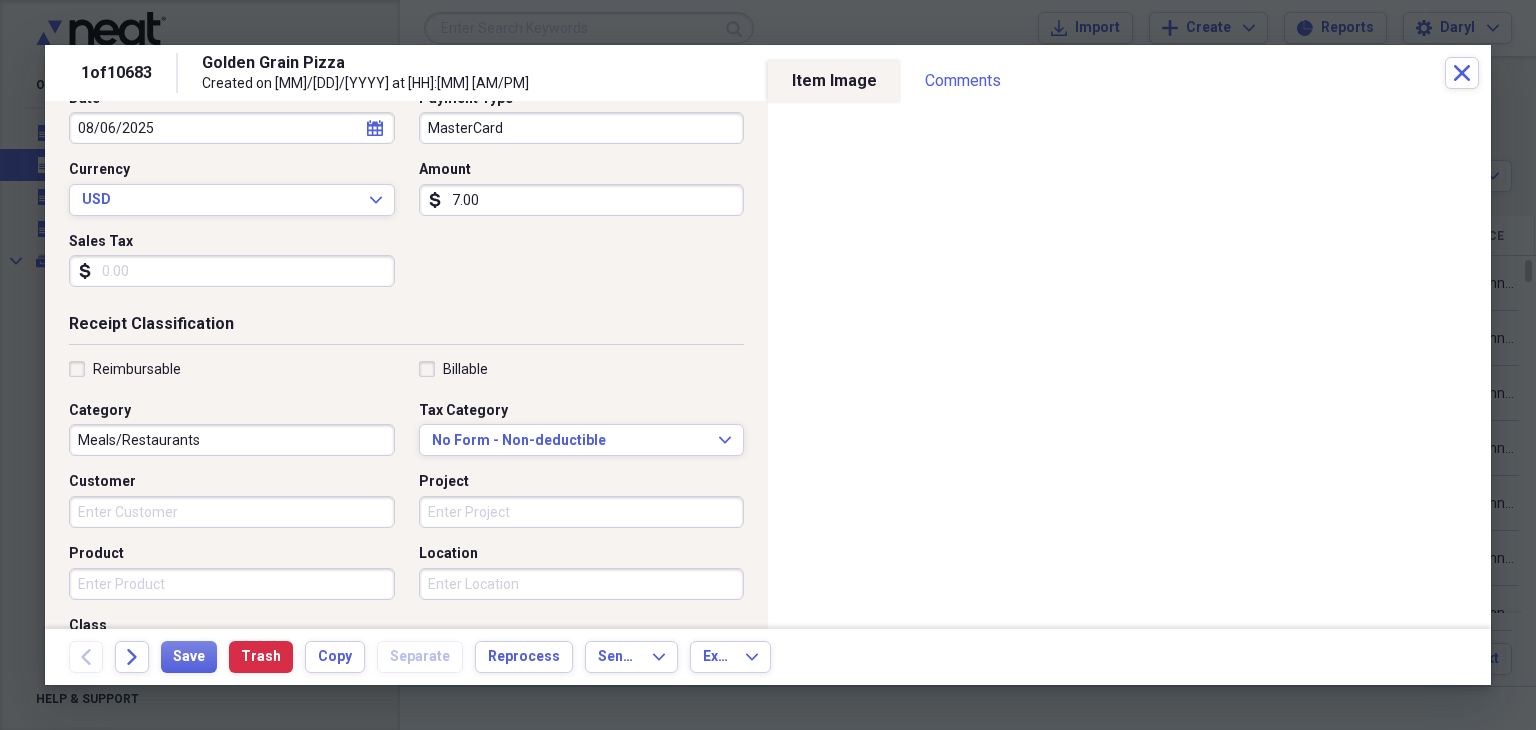 scroll, scrollTop: 300, scrollLeft: 0, axis: vertical 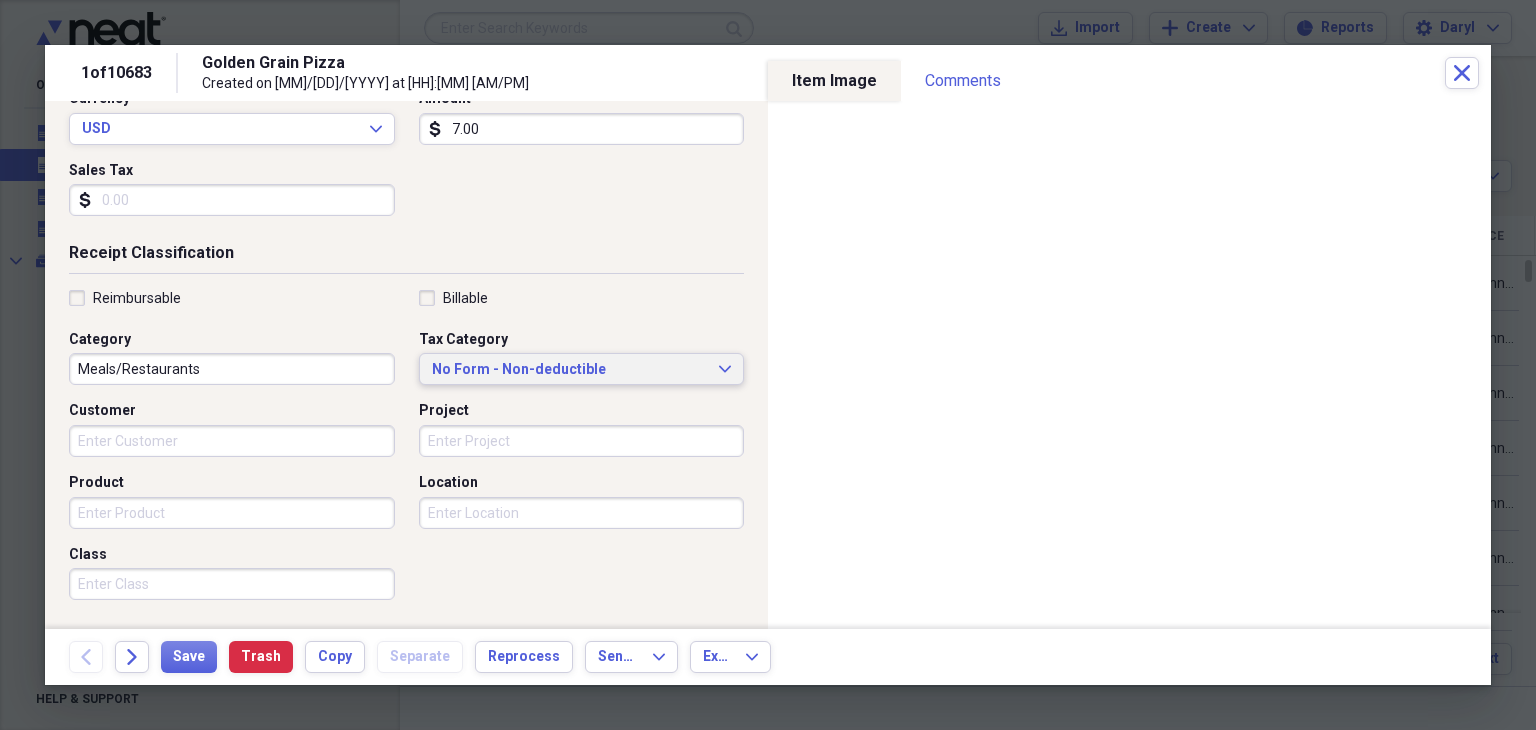 click on "No Form - Non-deductible" at bounding box center (570, 370) 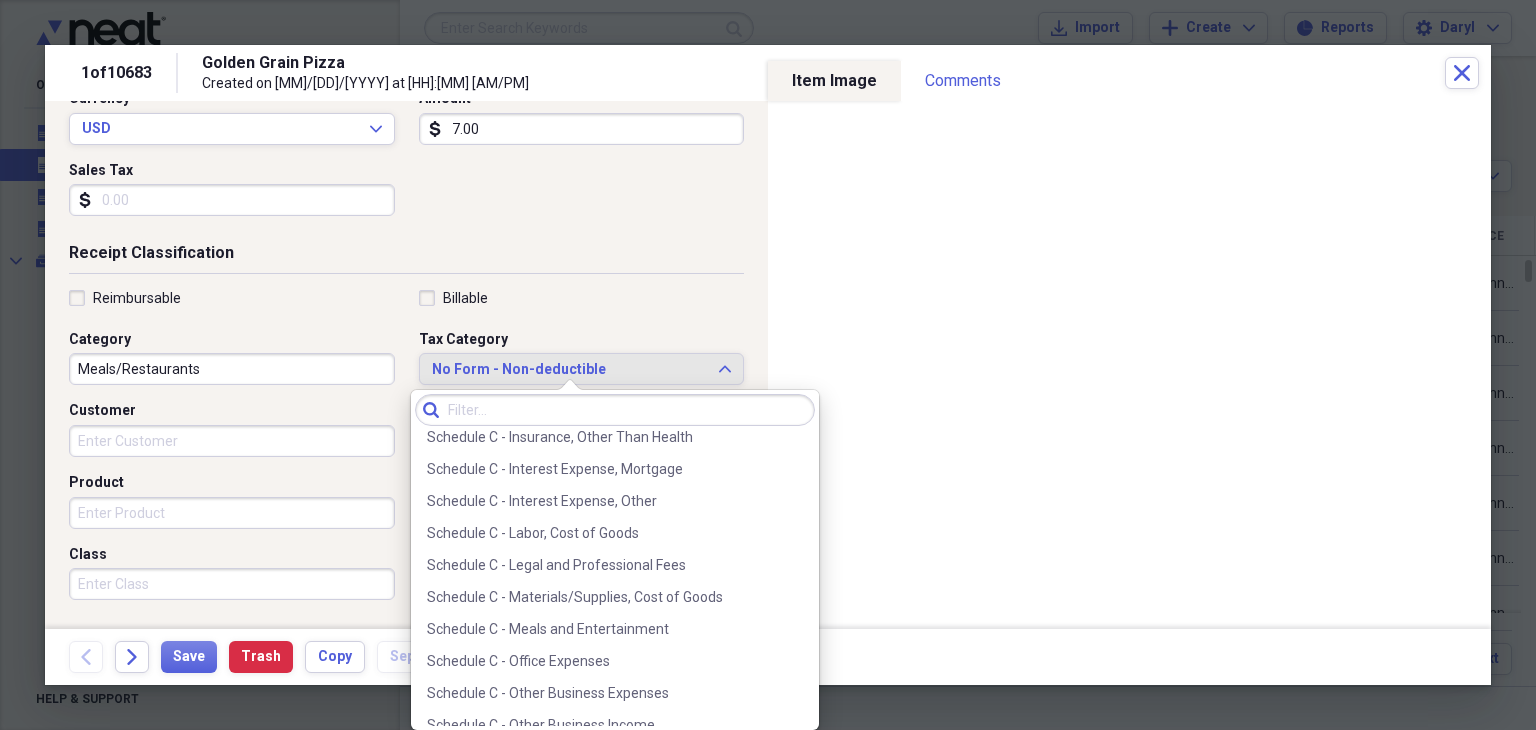 scroll, scrollTop: 3900, scrollLeft: 0, axis: vertical 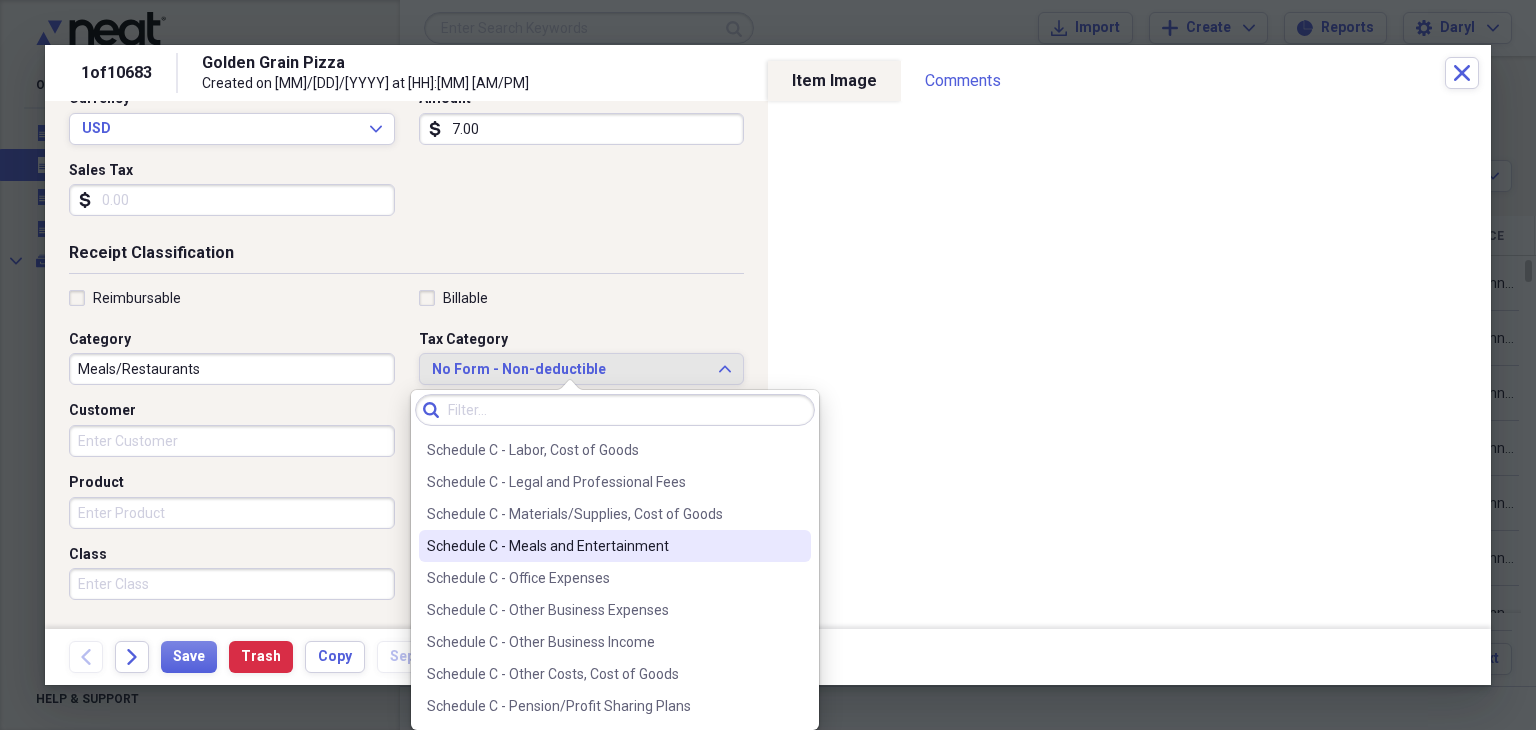click on "Schedule C - Meals and Entertainment" at bounding box center (603, 546) 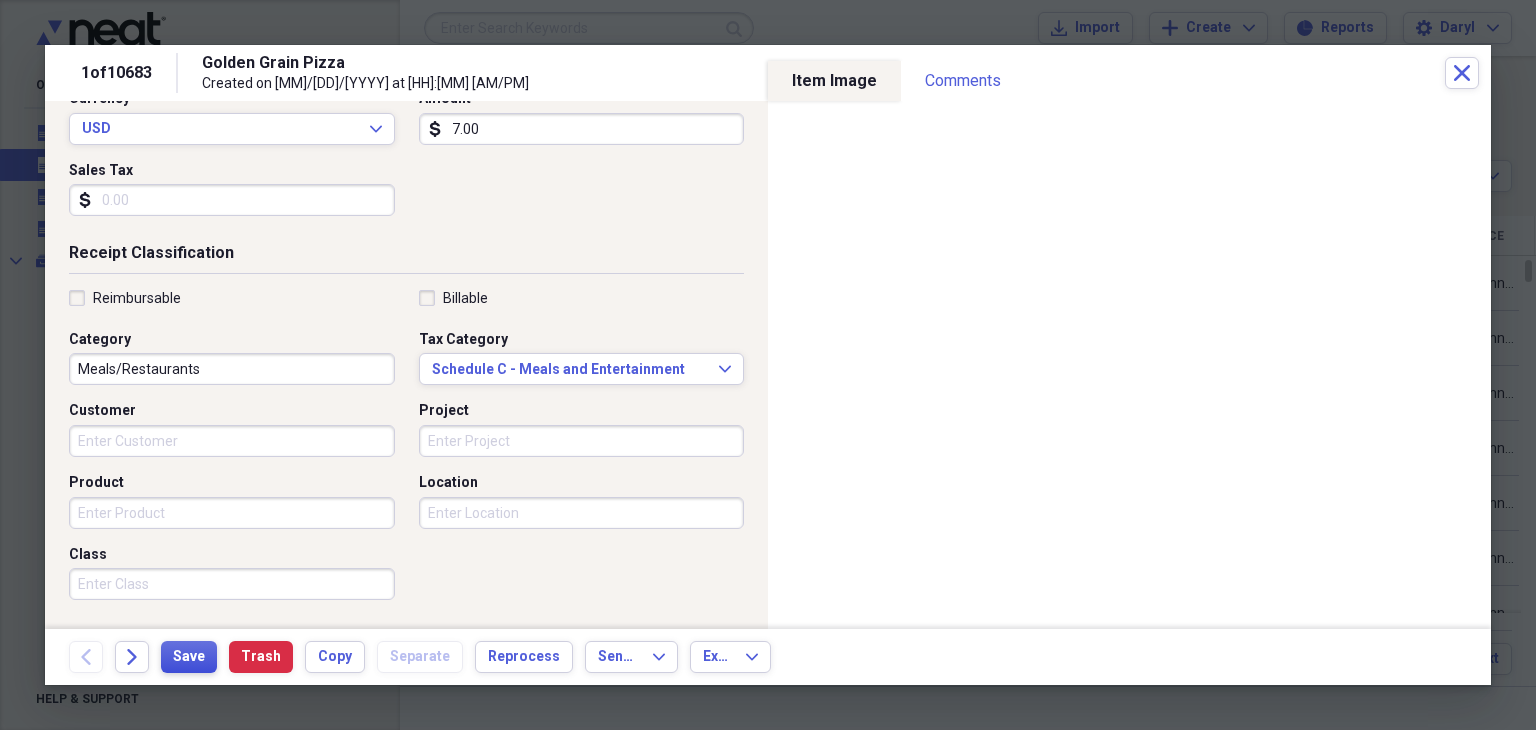 click on "Save" at bounding box center [189, 657] 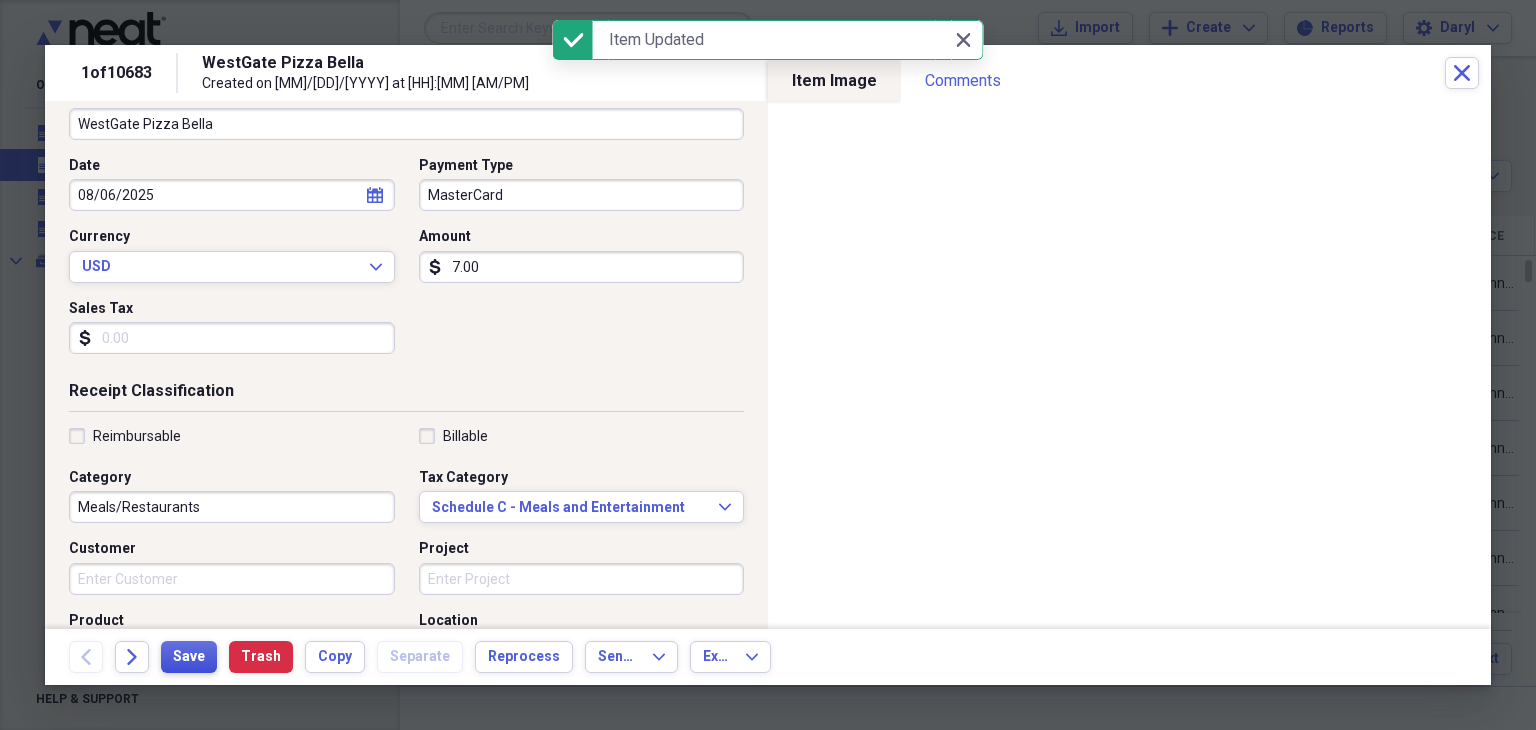 scroll, scrollTop: 0, scrollLeft: 0, axis: both 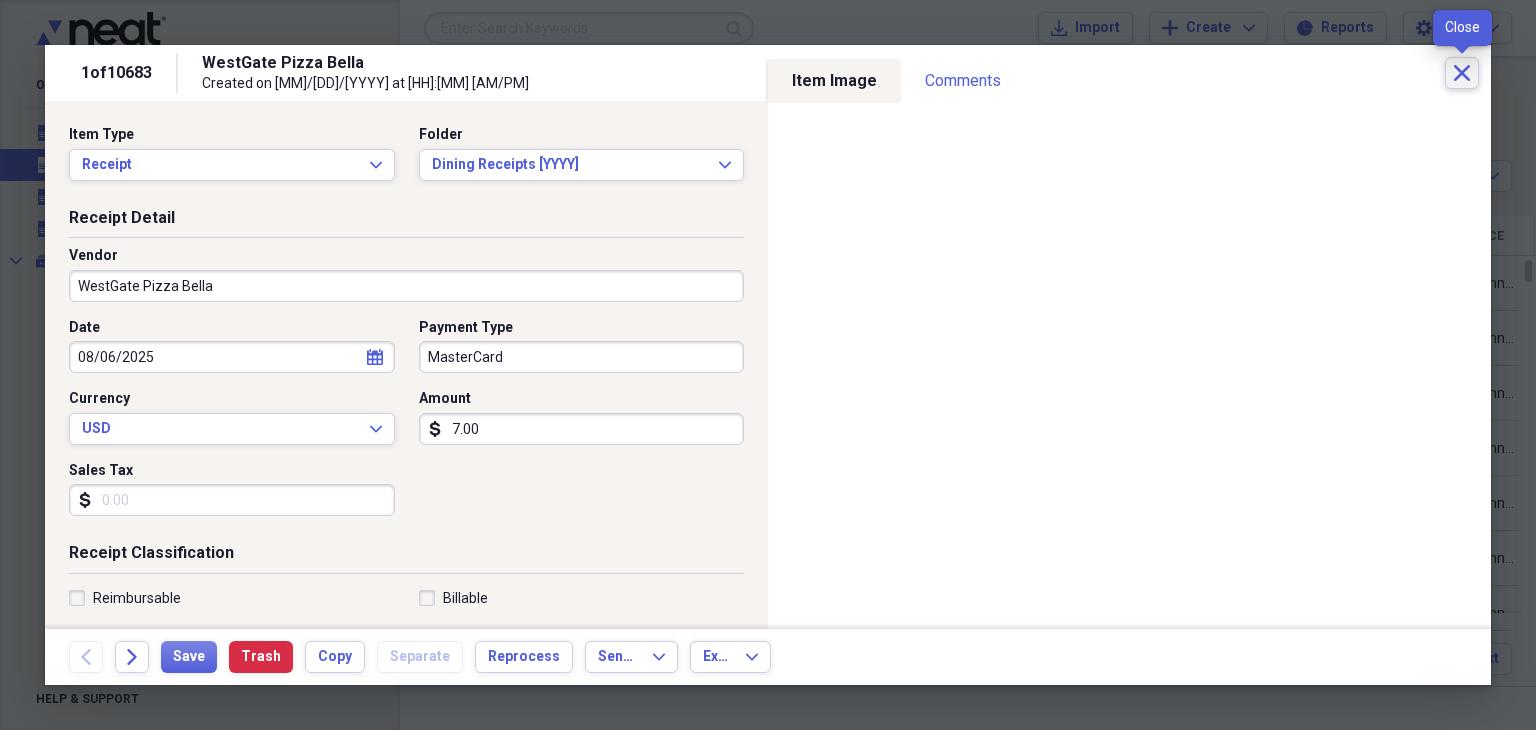 click on "Close" at bounding box center (1462, 73) 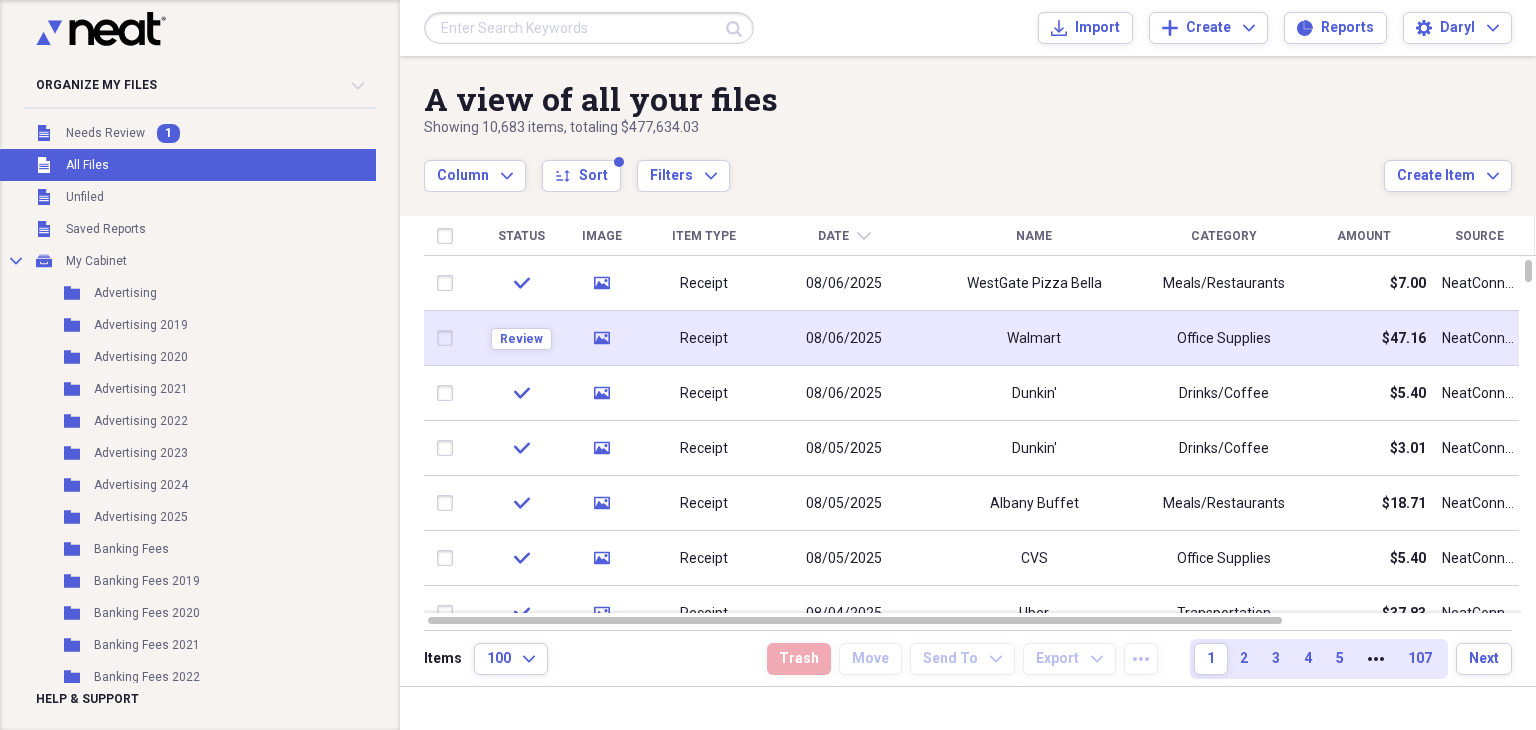 click on "Review" at bounding box center (521, 338) 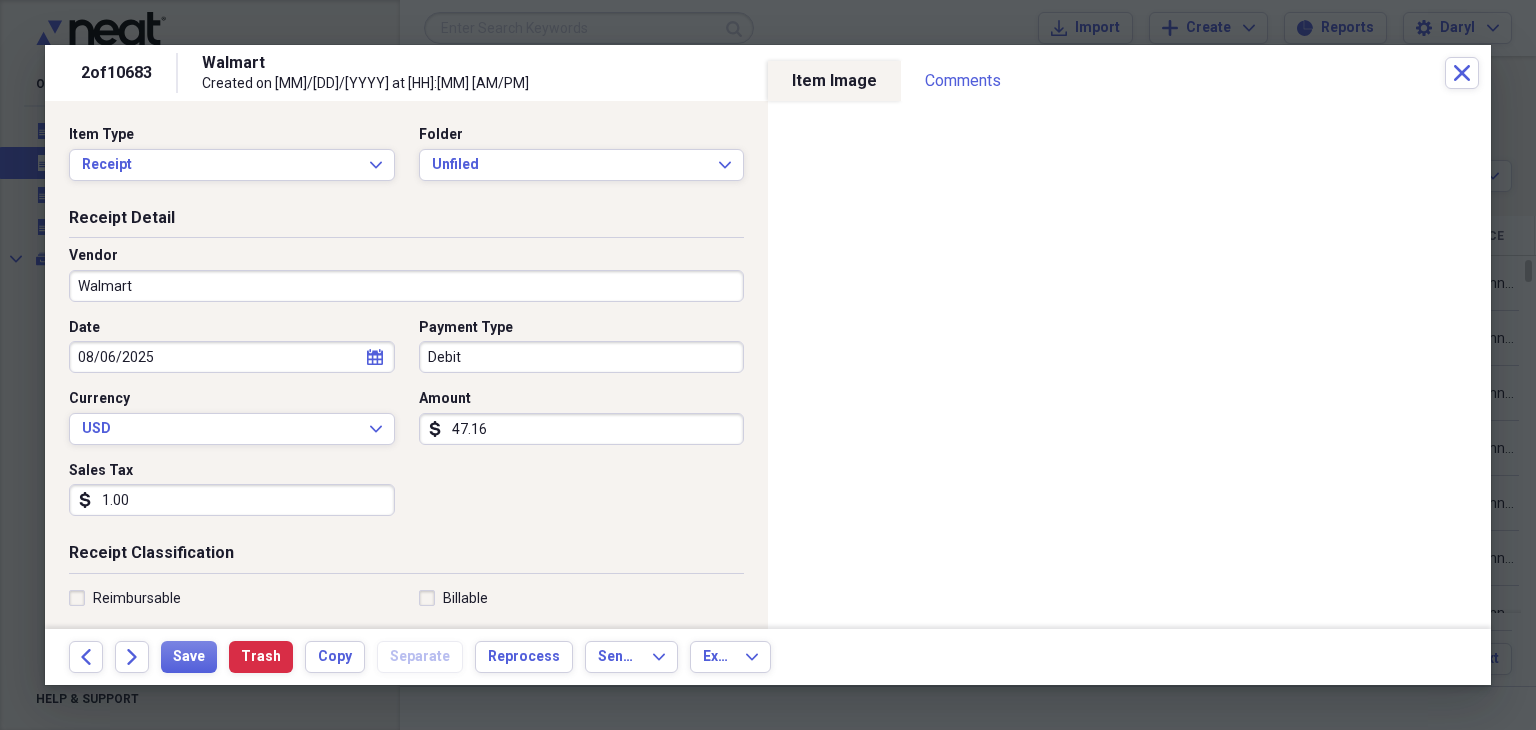 click on "Debit" at bounding box center (582, 357) 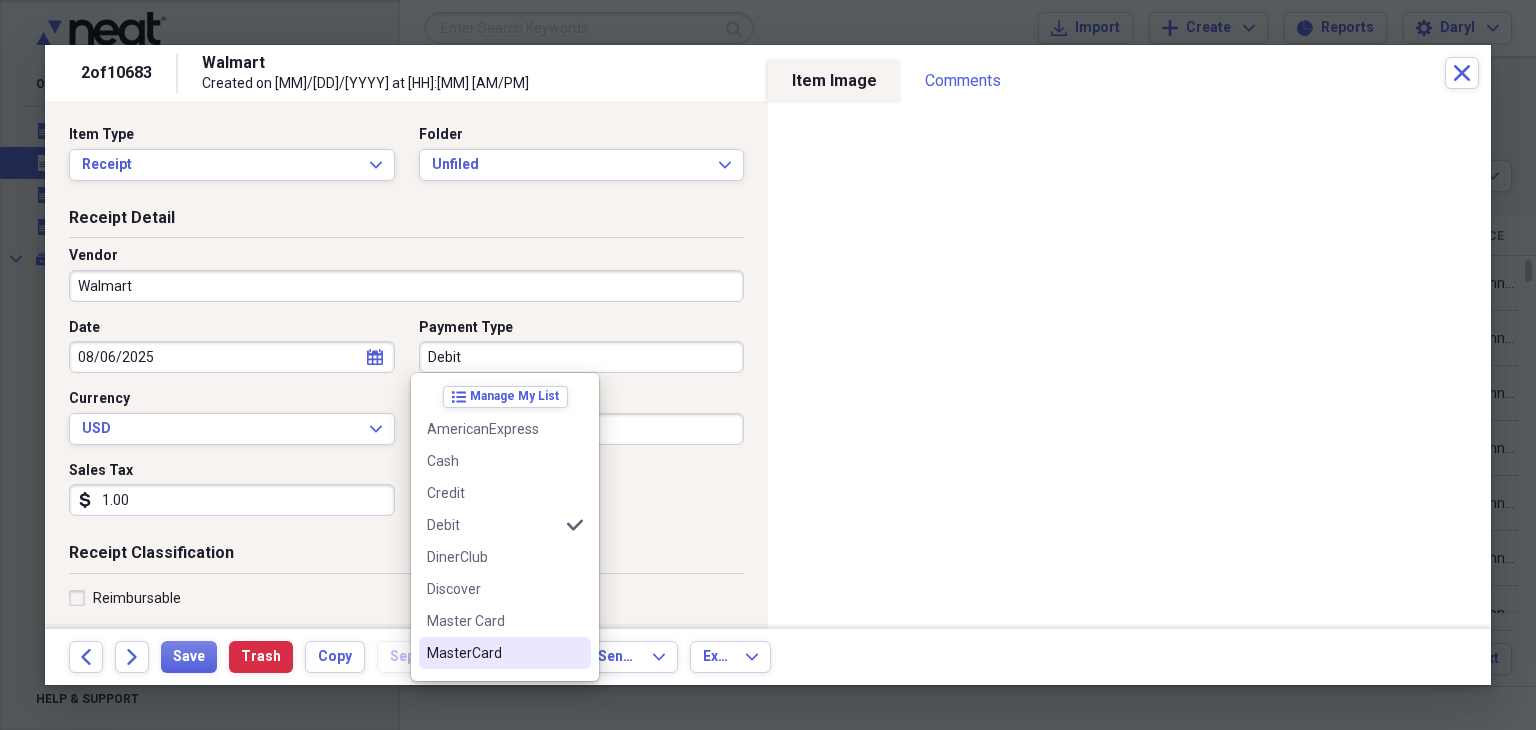 click on "MasterCard" at bounding box center (493, 653) 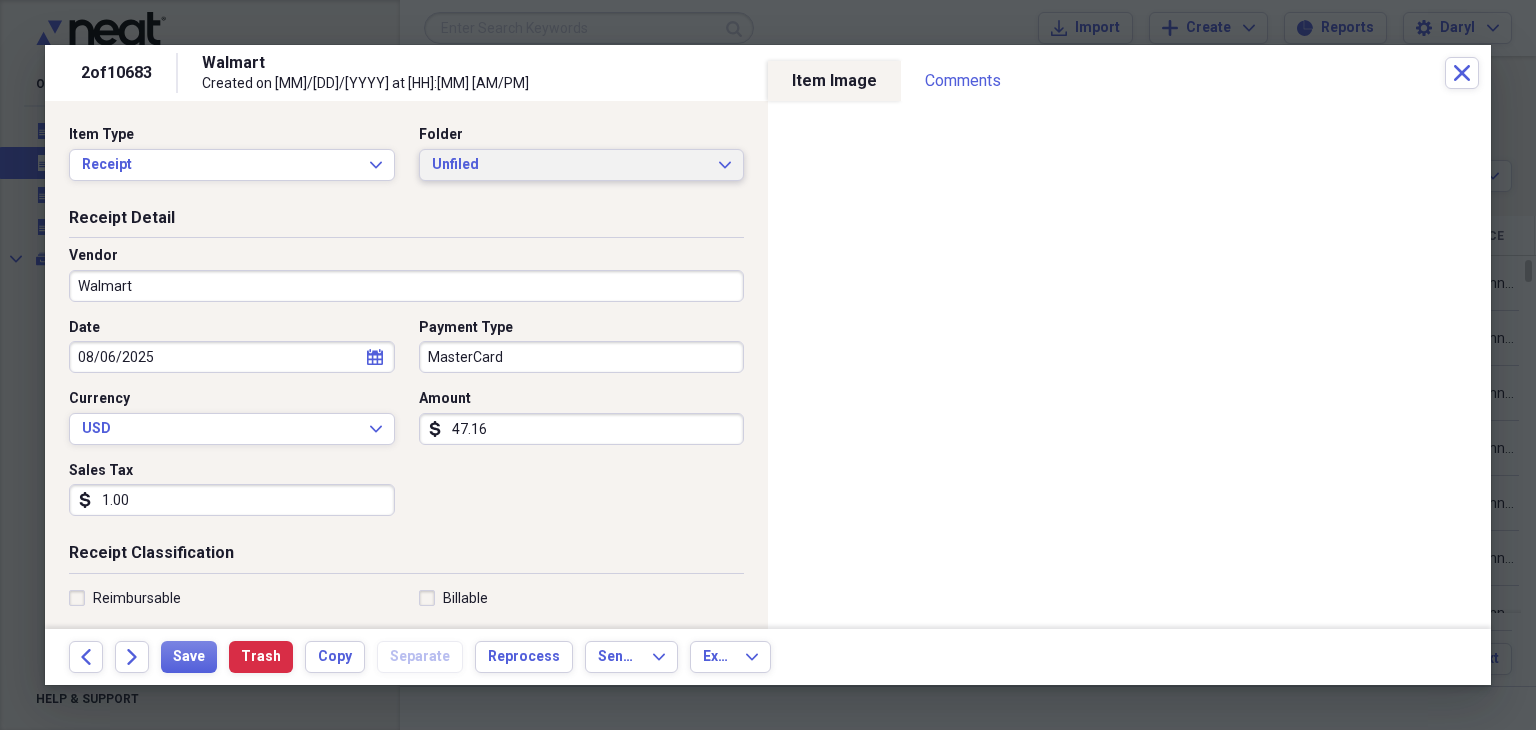 click on "Unfiled" at bounding box center [570, 165] 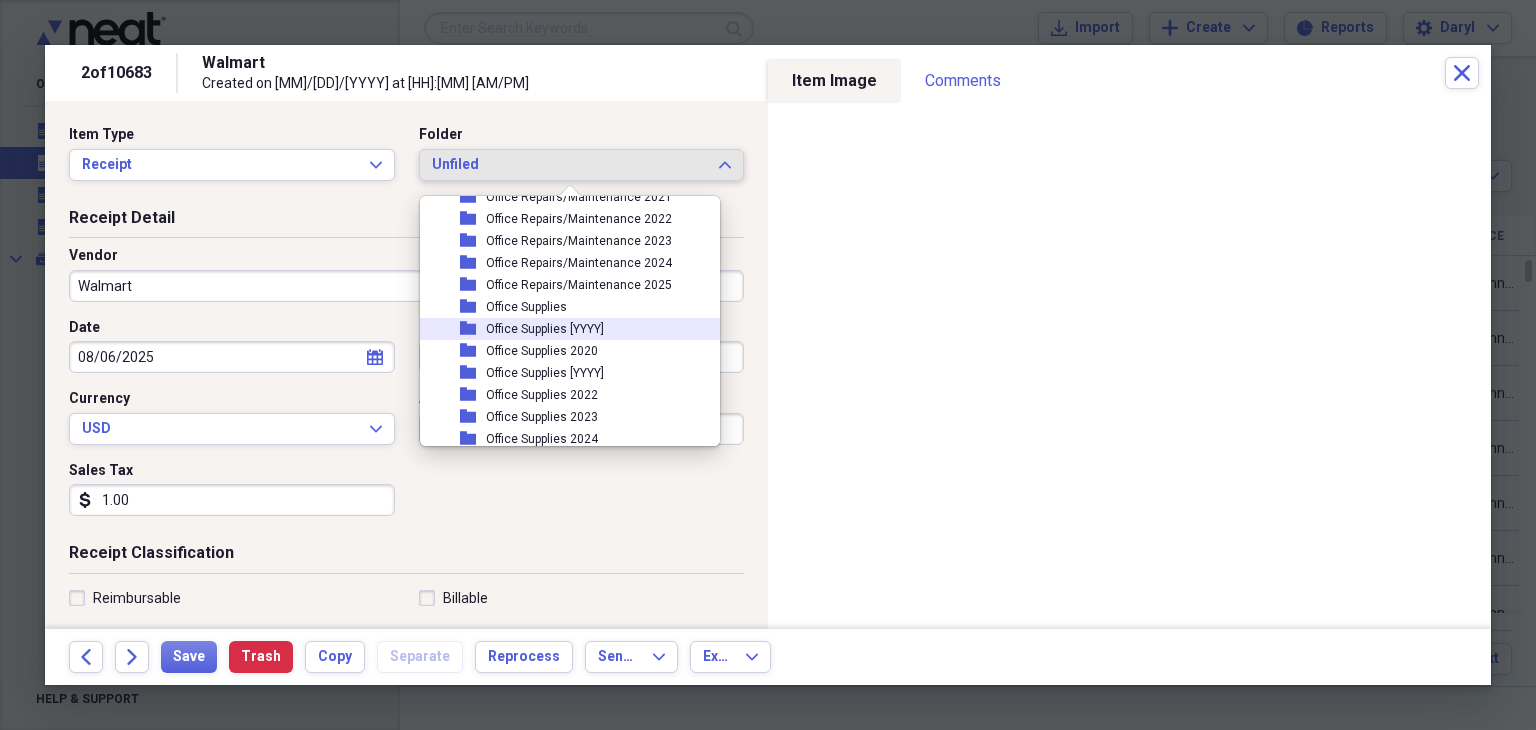 scroll, scrollTop: 4600, scrollLeft: 0, axis: vertical 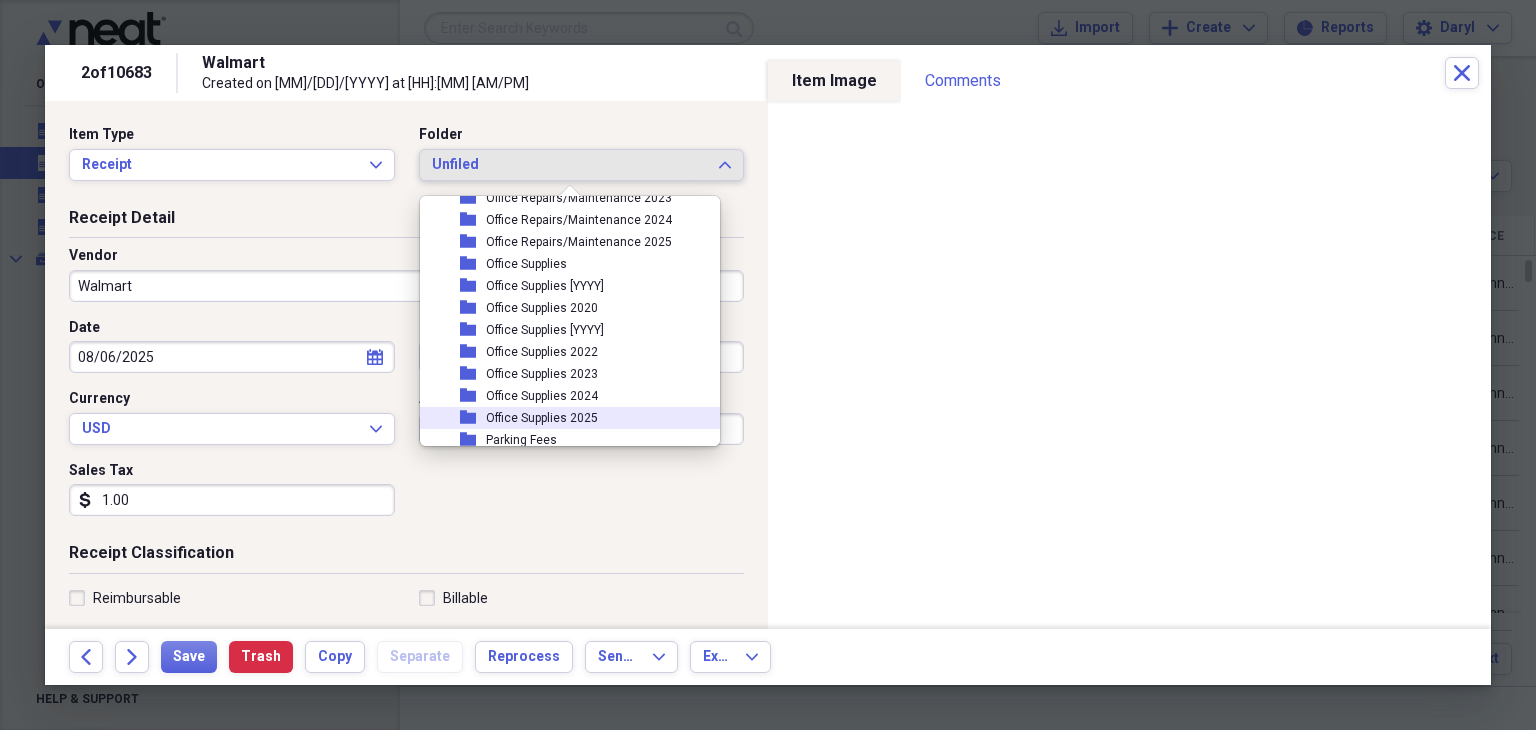 click on "folder Office Supplies [YYYY]" at bounding box center (562, 418) 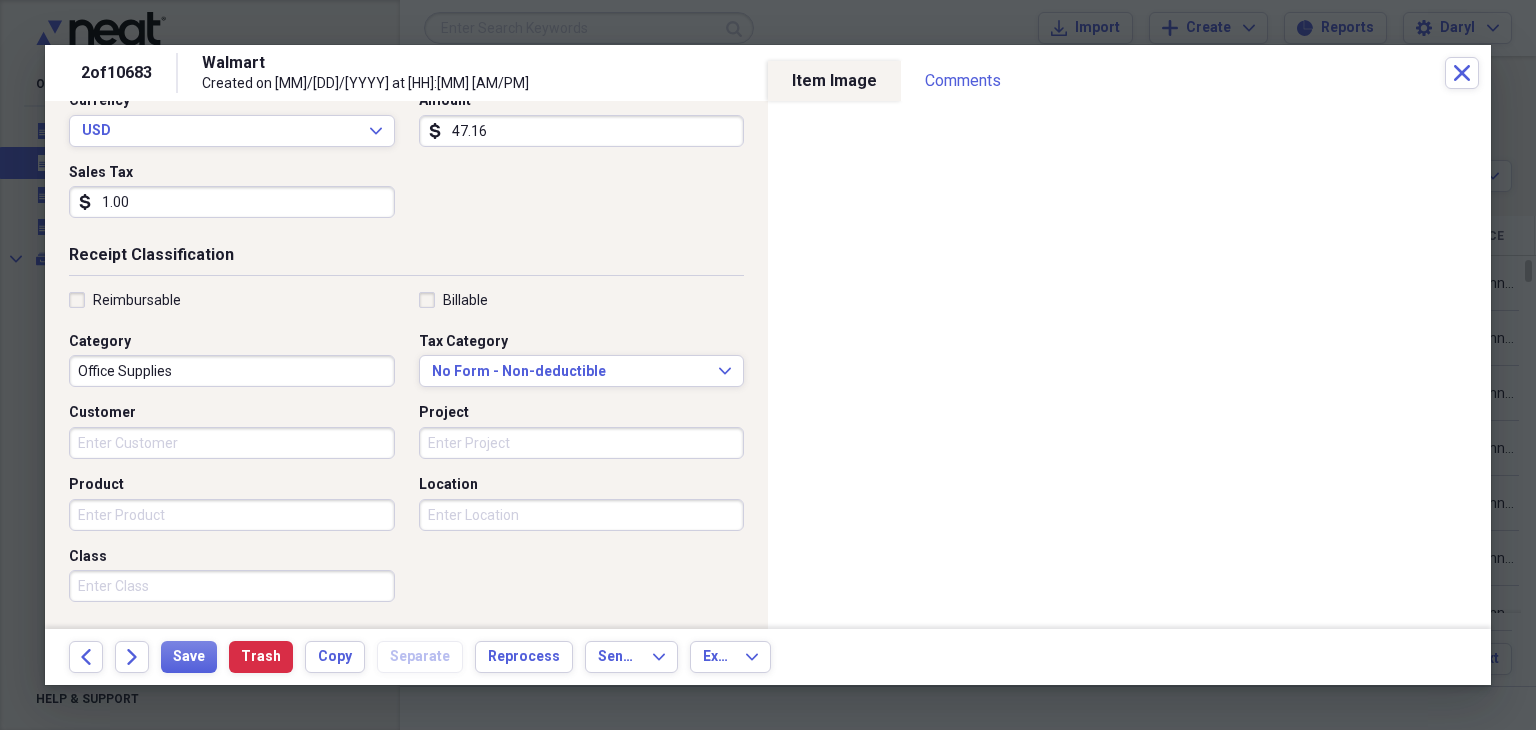 scroll, scrollTop: 300, scrollLeft: 0, axis: vertical 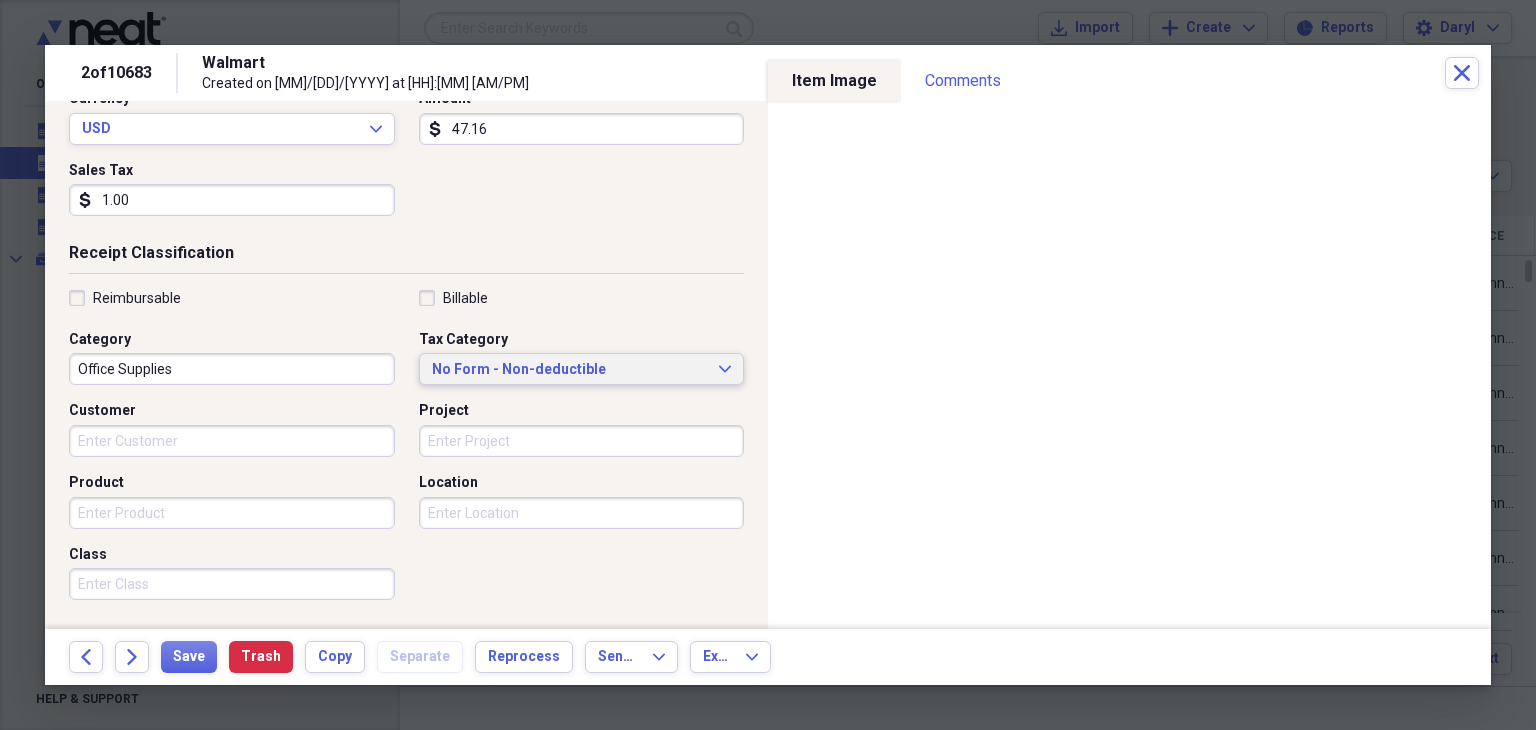 click on "No Form - Non-deductible" at bounding box center [570, 370] 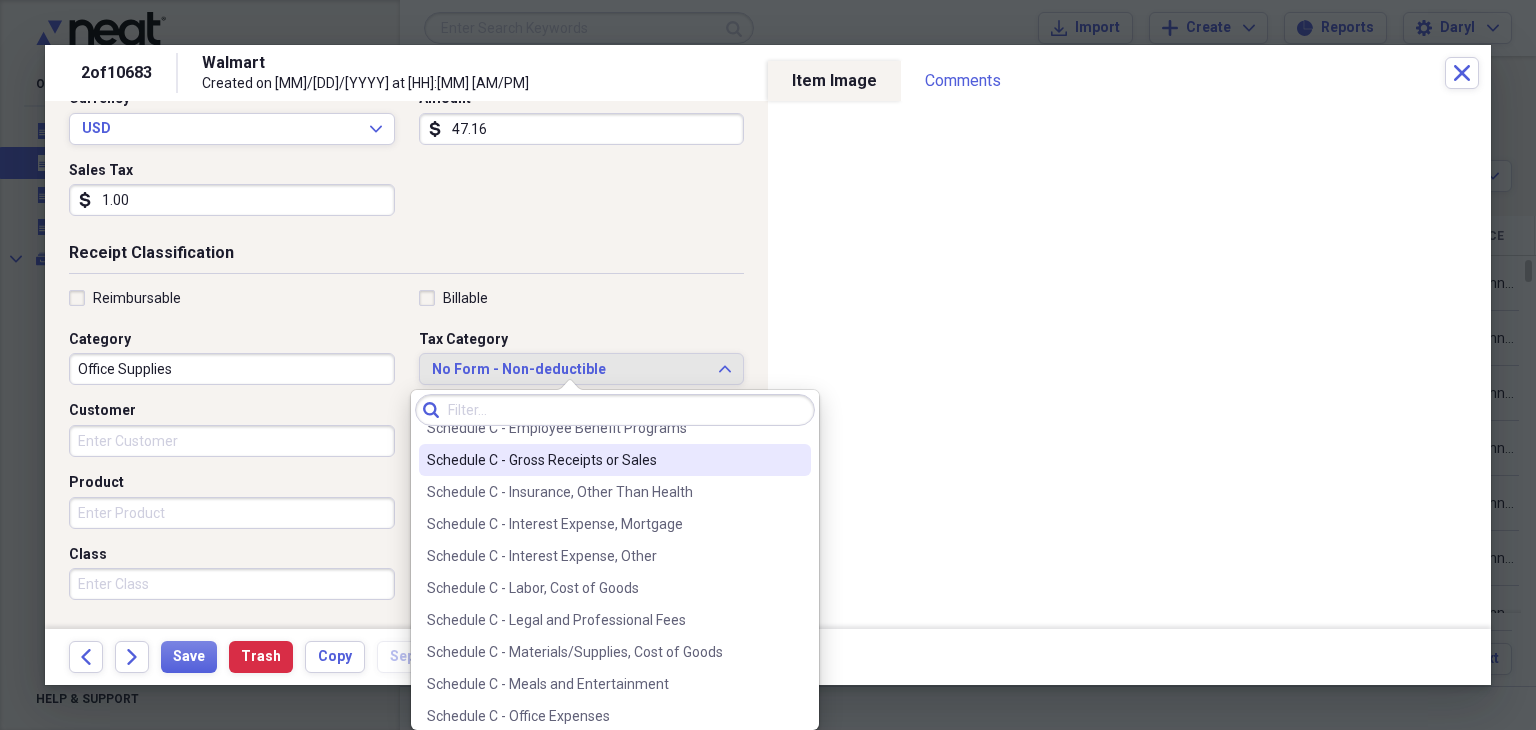 scroll, scrollTop: 3900, scrollLeft: 0, axis: vertical 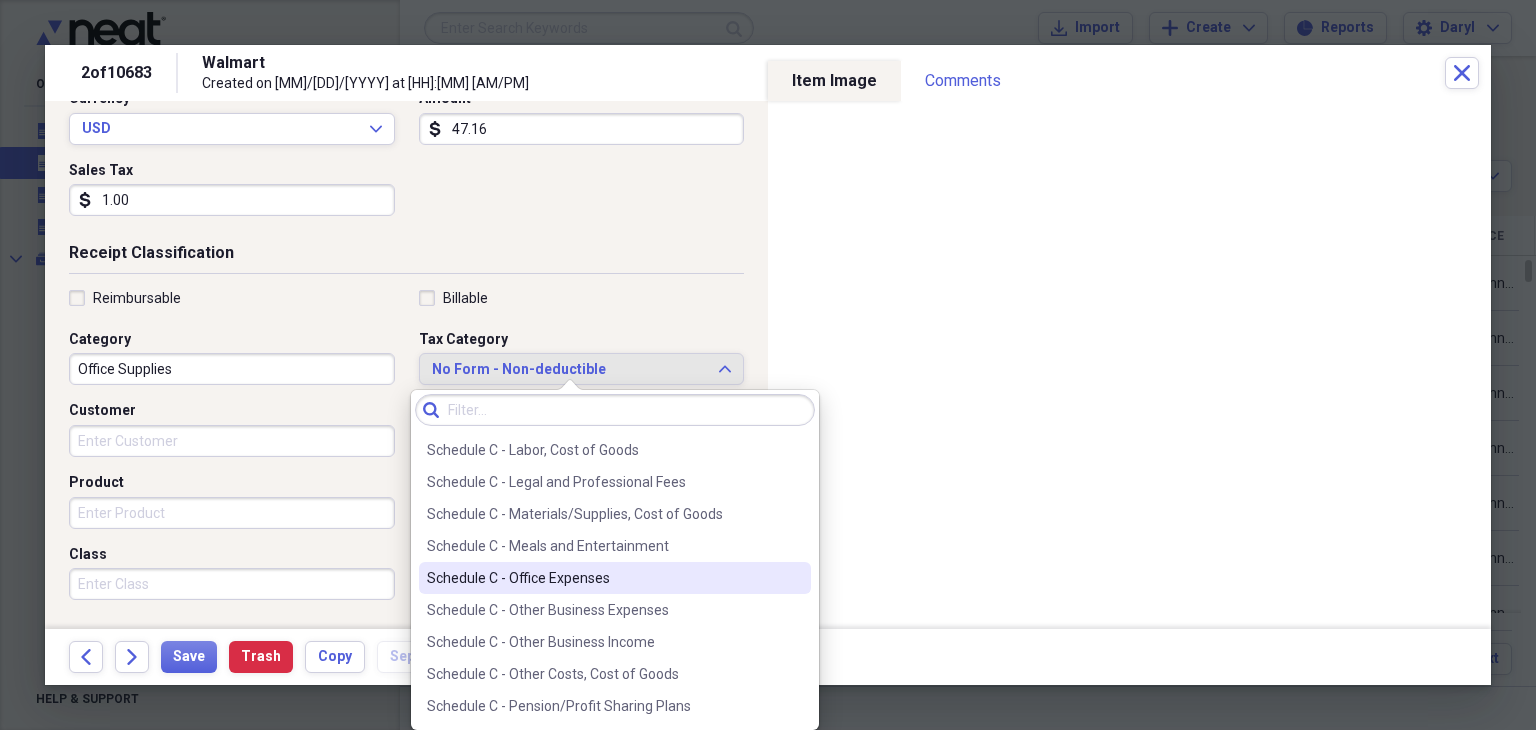 click on "Schedule C - Office Expenses" at bounding box center (603, 578) 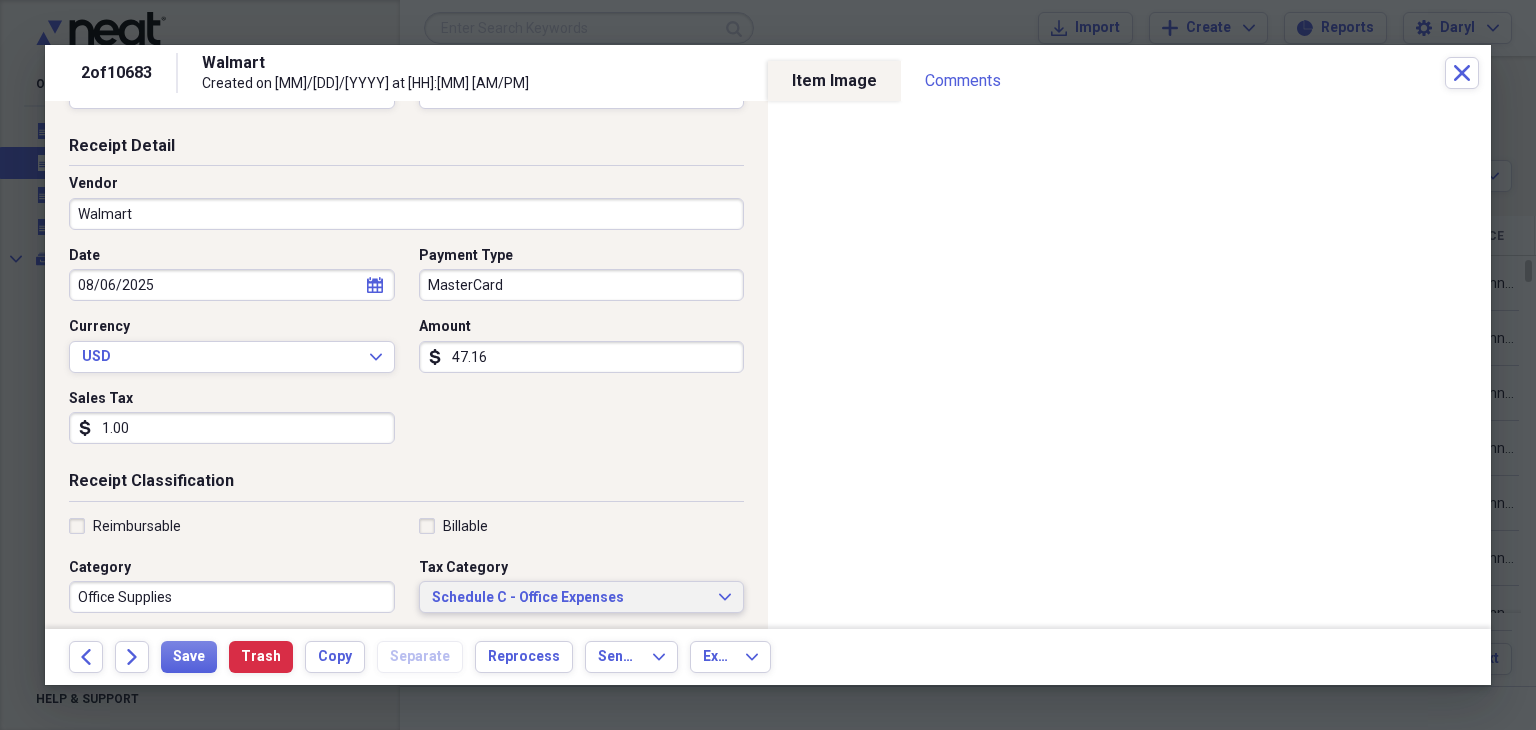 scroll, scrollTop: 0, scrollLeft: 0, axis: both 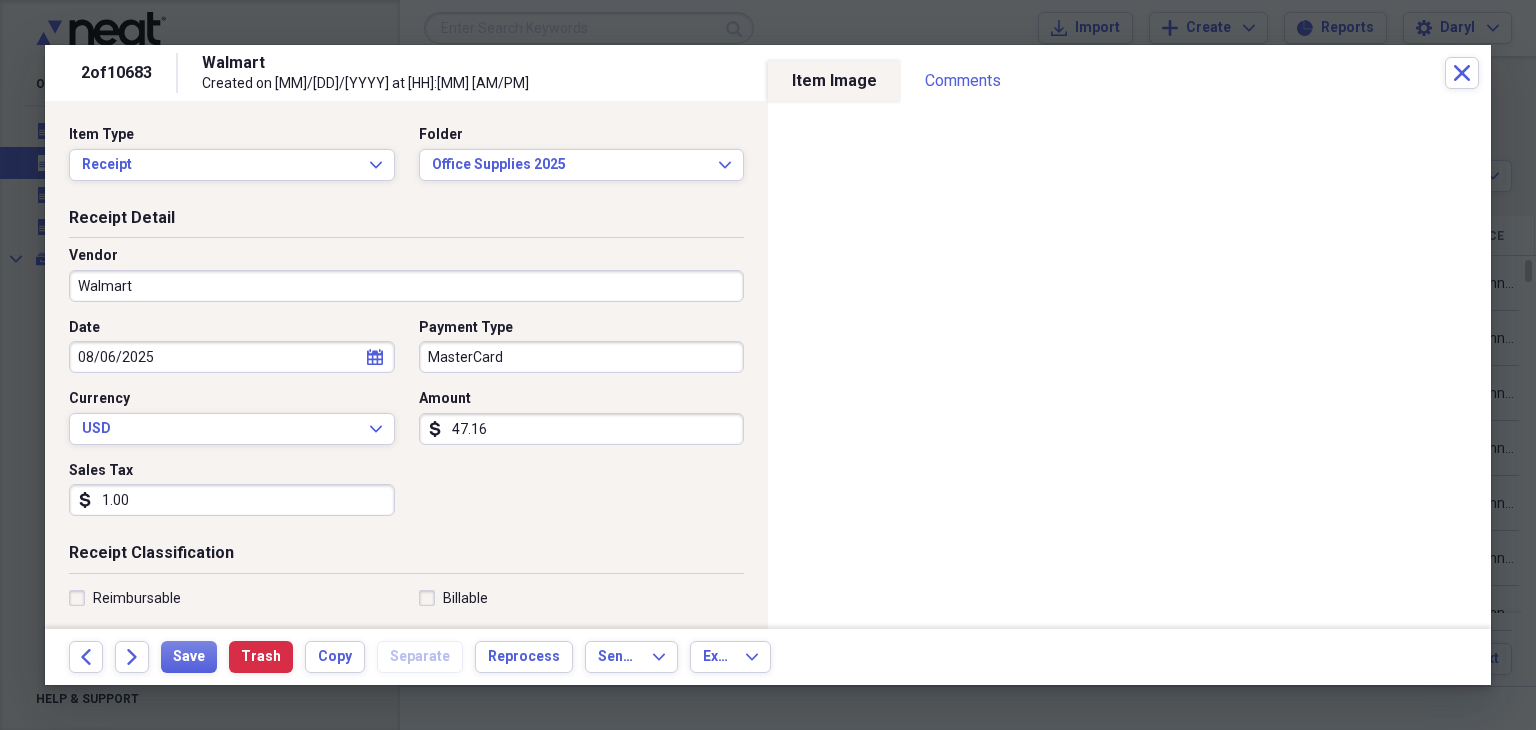 click on "47.16" at bounding box center (582, 429) 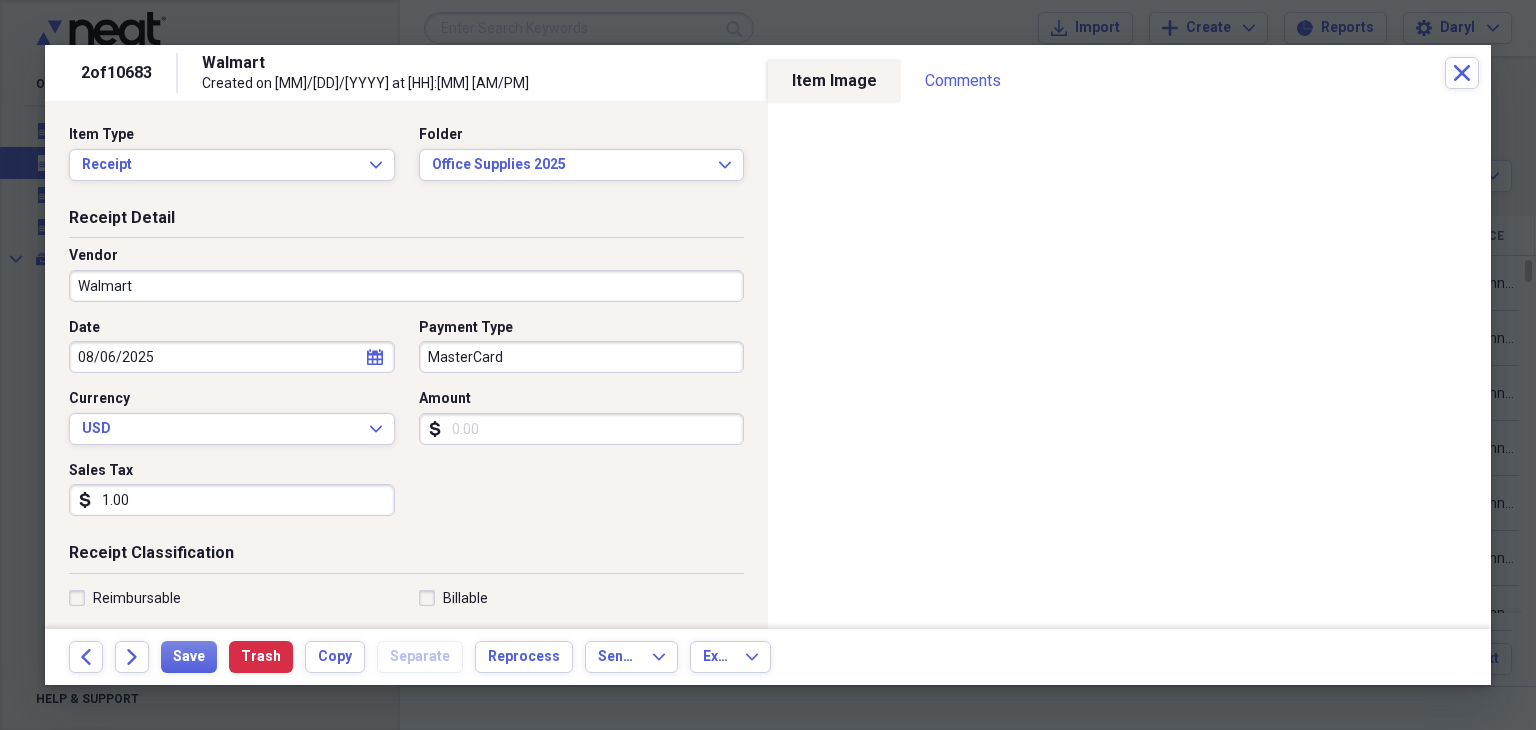 click on "Amount" at bounding box center (582, 429) 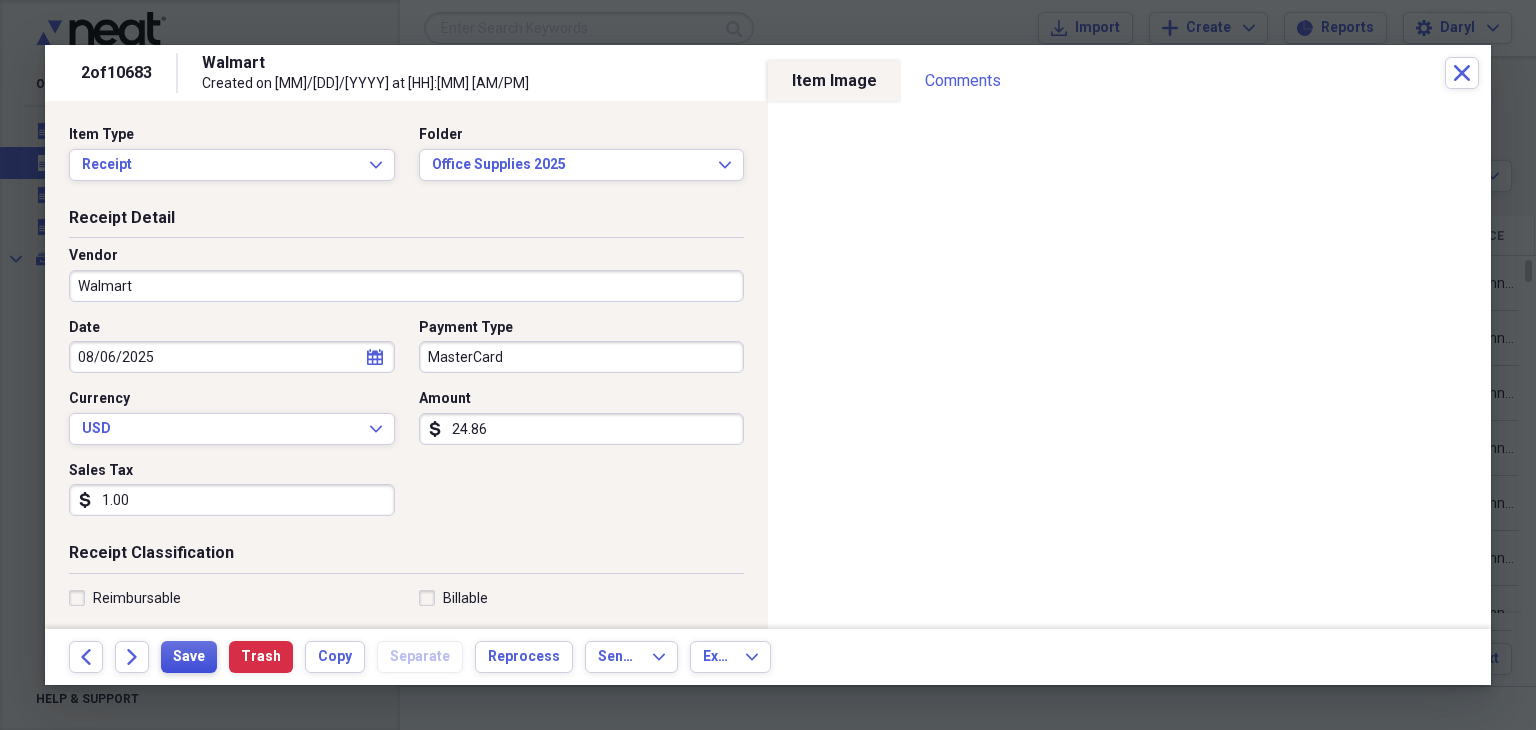 type on "24.86" 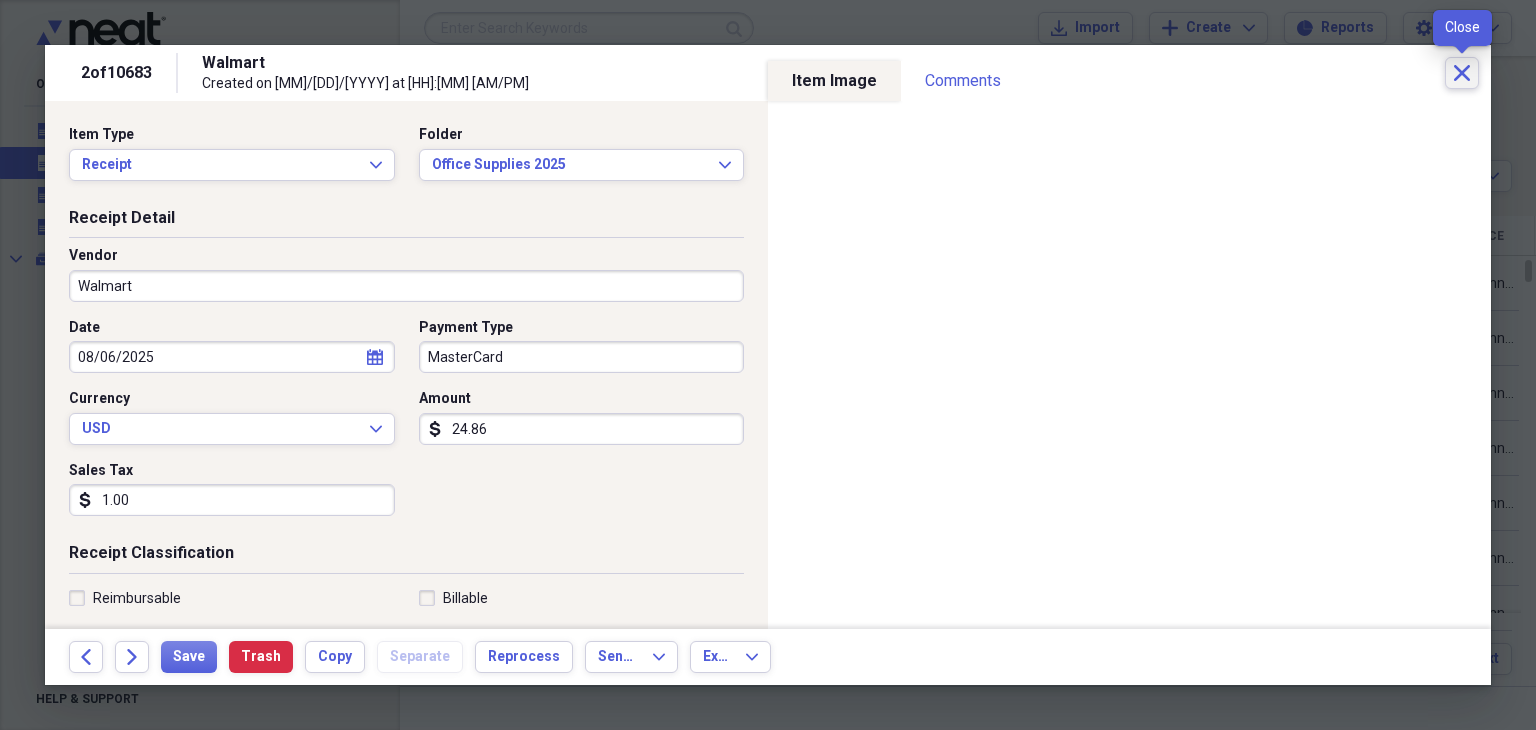 click on "Close" 